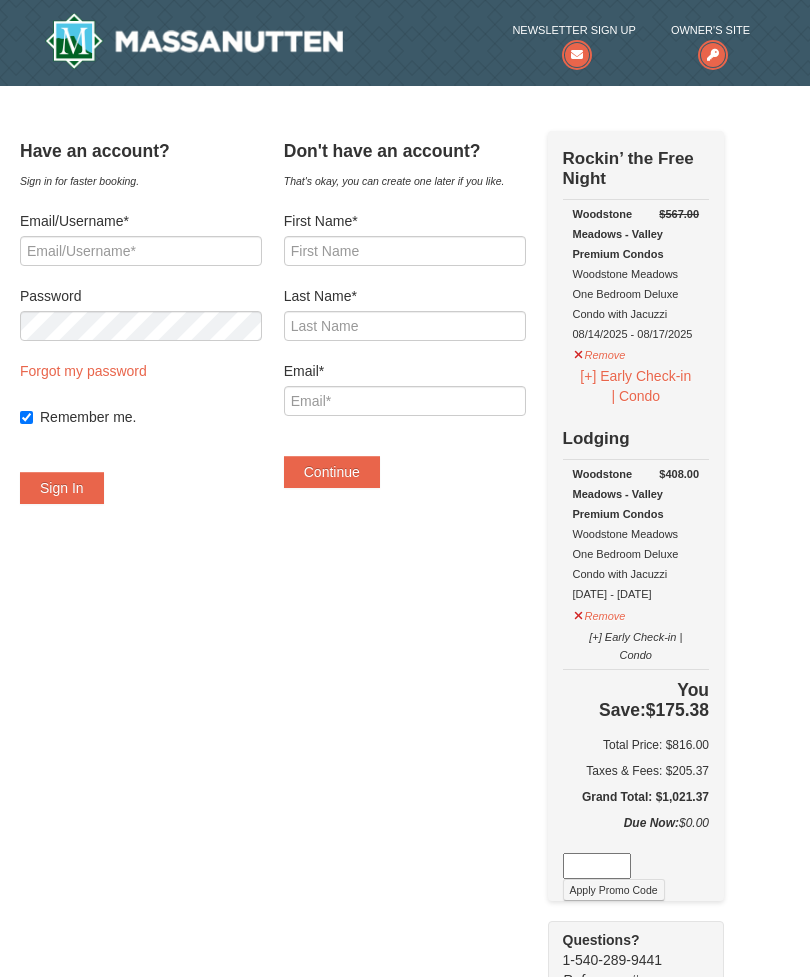 scroll, scrollTop: 857, scrollLeft: 0, axis: vertical 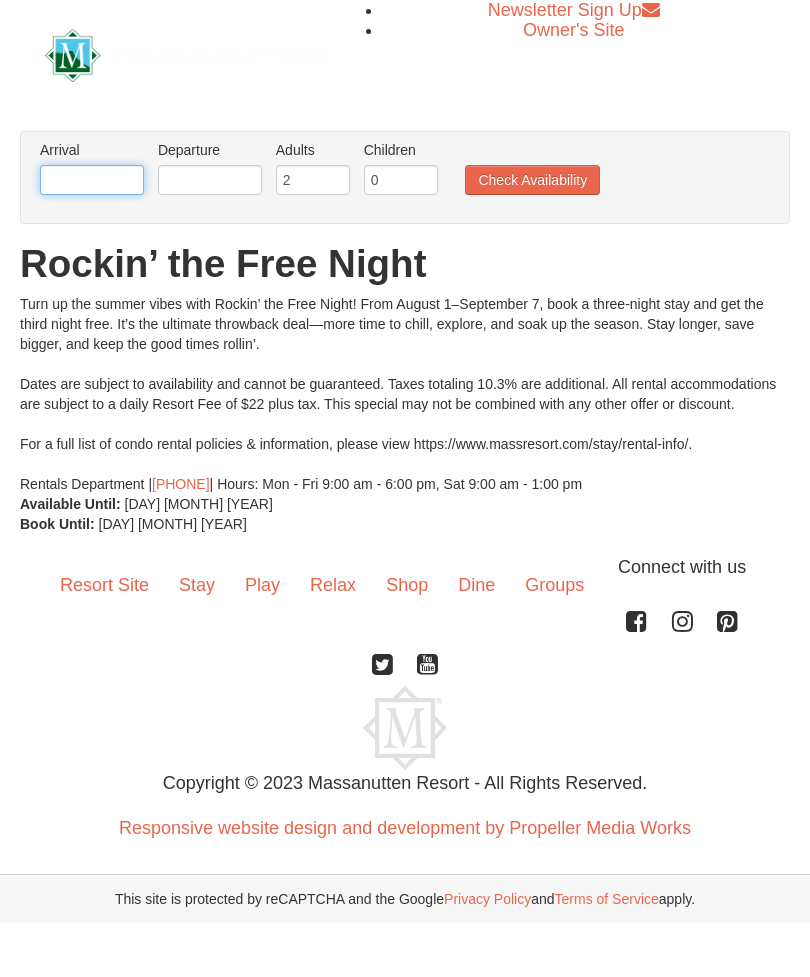 click at bounding box center [92, 180] 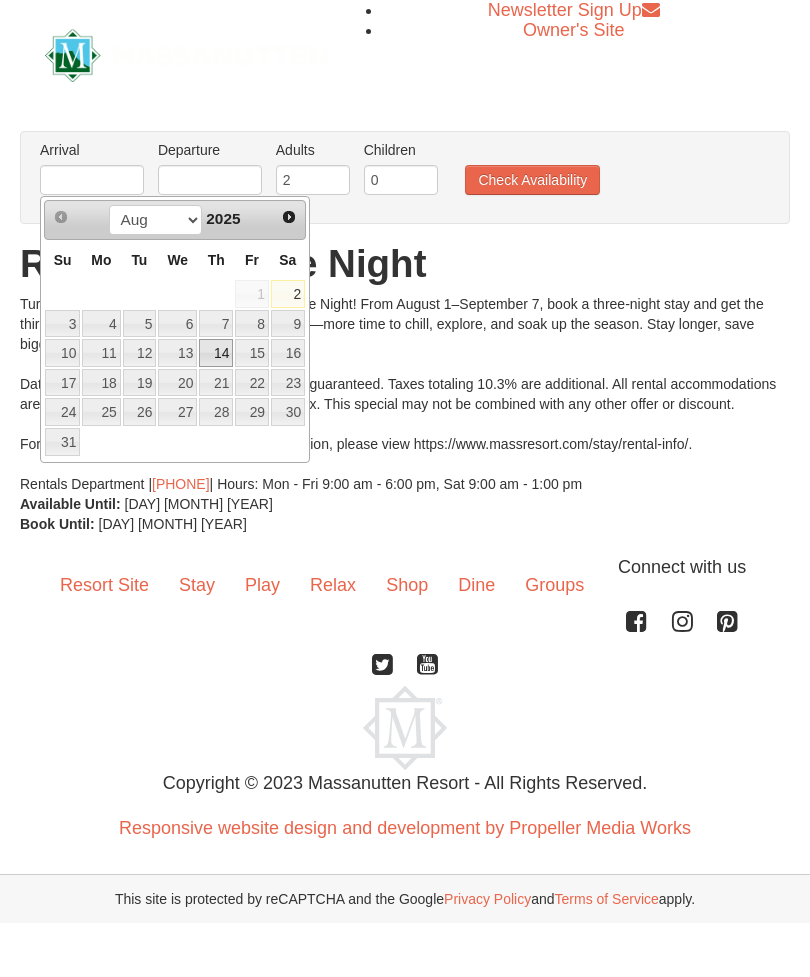 click on "14" at bounding box center (216, 353) 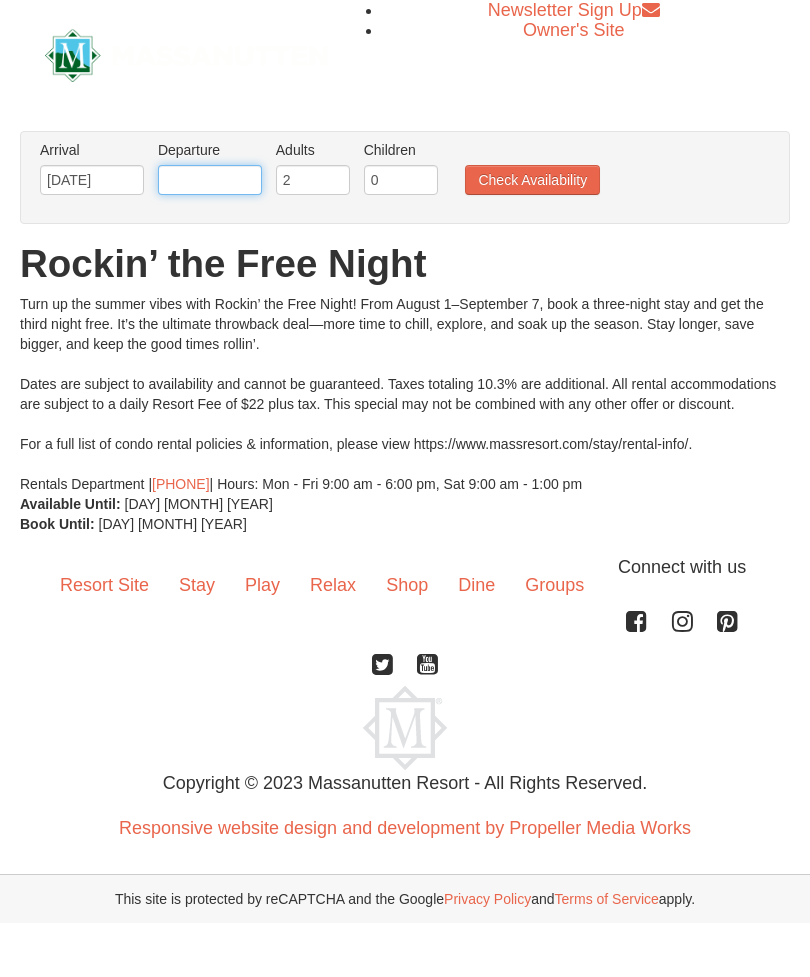click at bounding box center (210, 180) 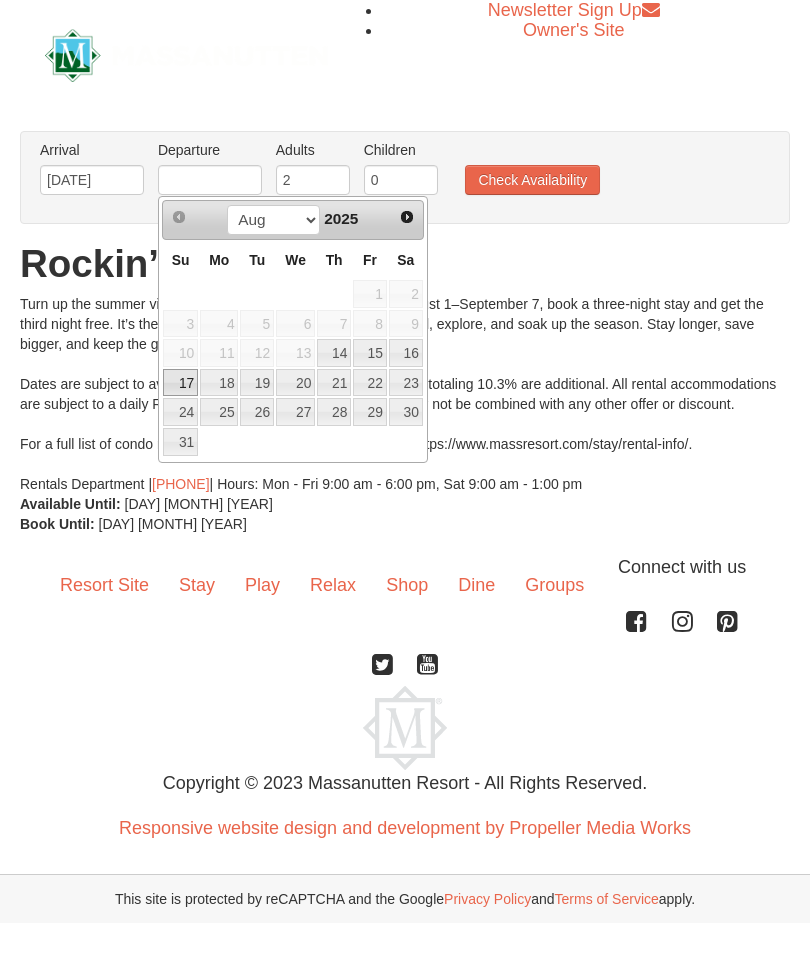 click on "17" at bounding box center (180, 383) 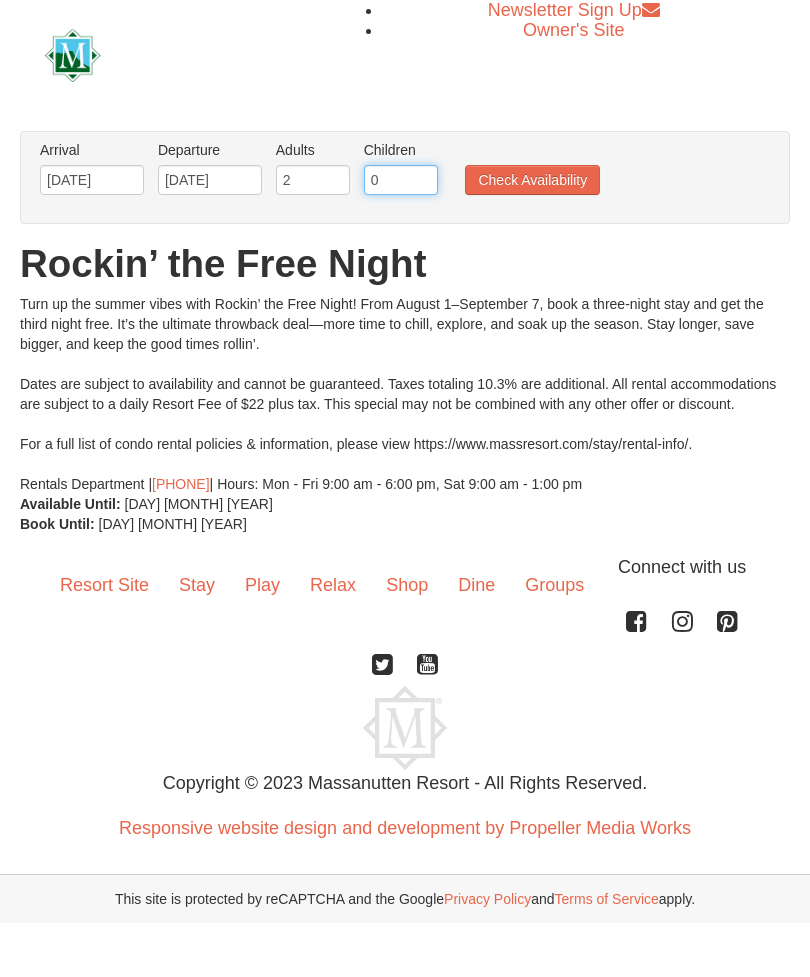 click on "0" at bounding box center [401, 180] 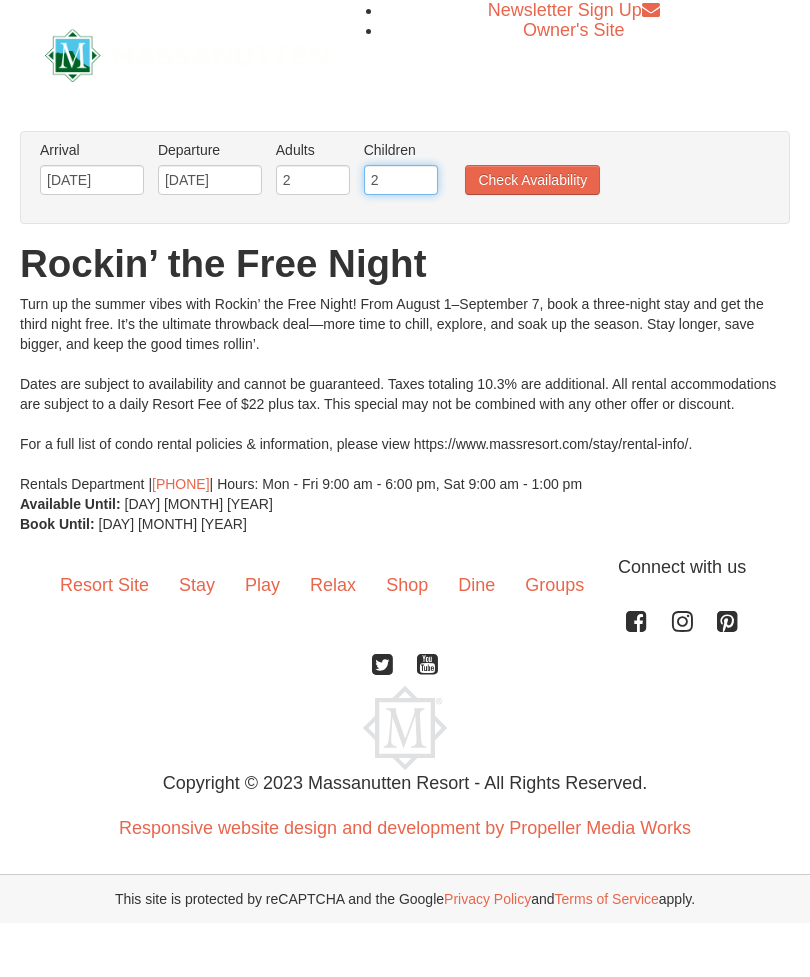 type on "2" 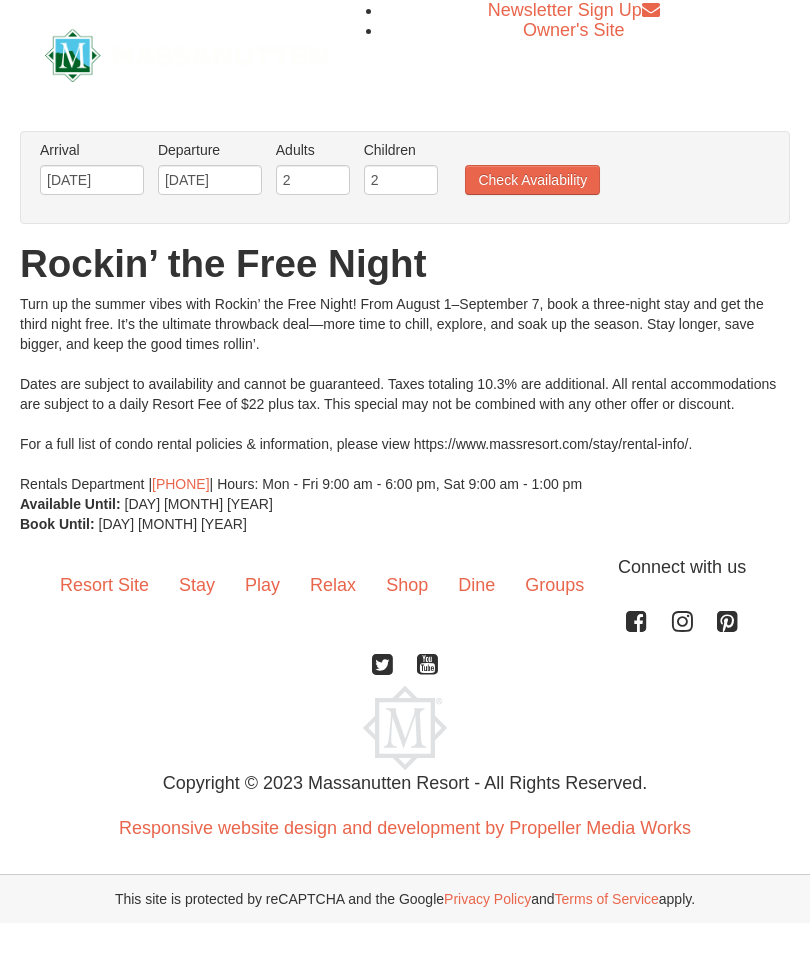 click on "Check Availability" at bounding box center (532, 180) 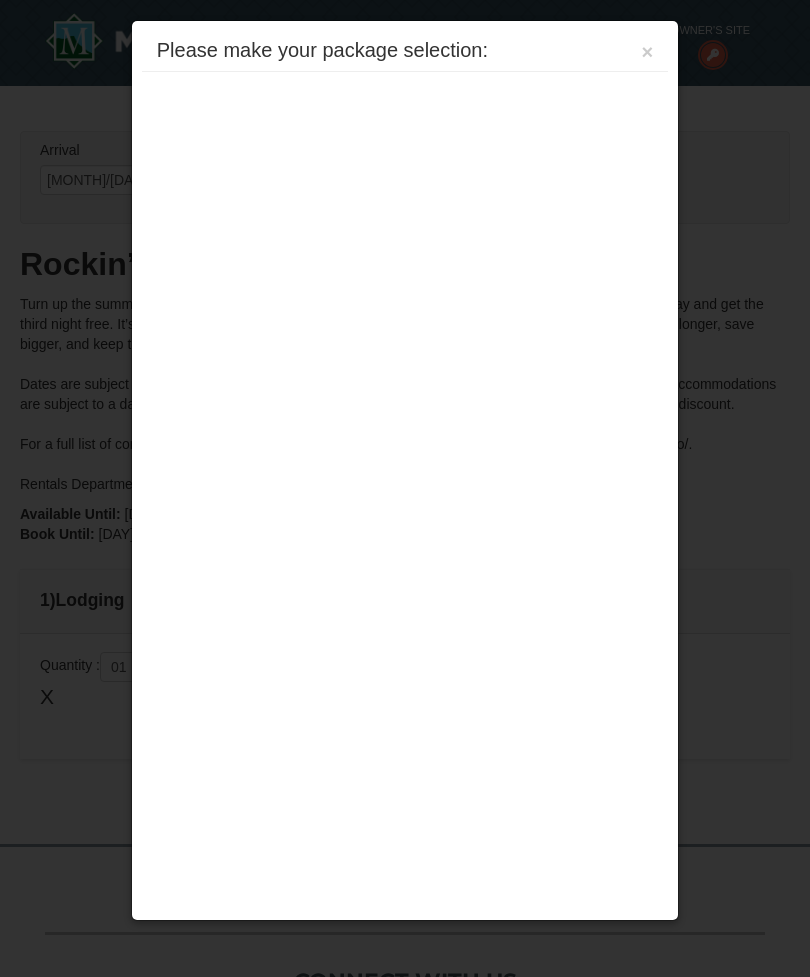 scroll, scrollTop: 604, scrollLeft: 0, axis: vertical 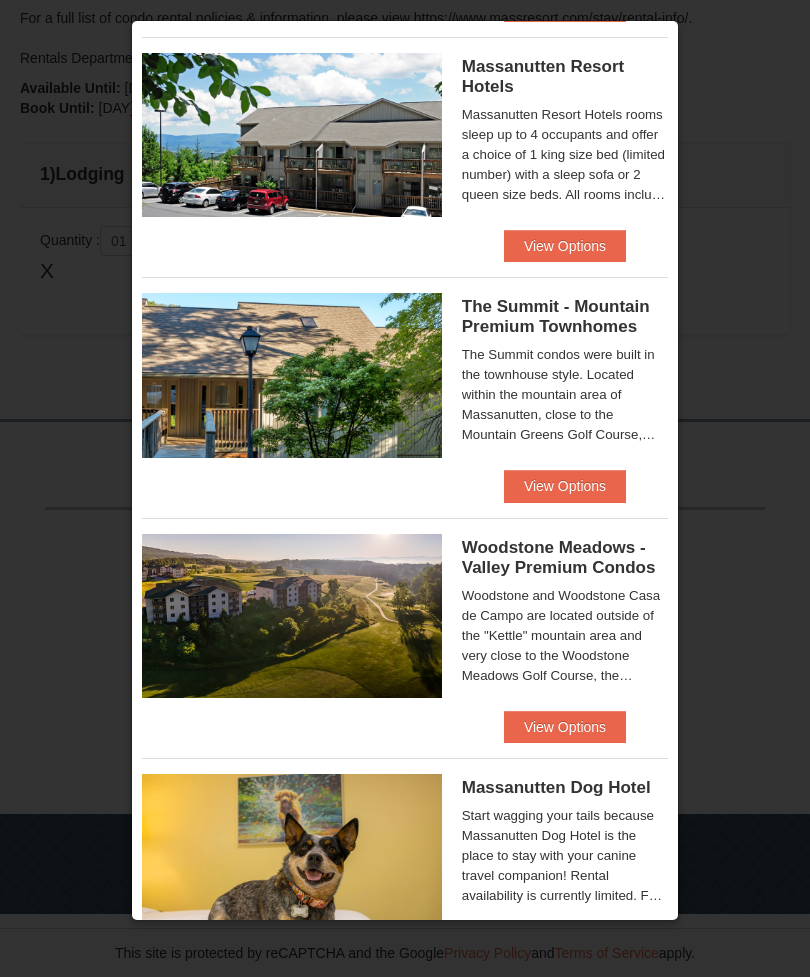 click on "View Options" at bounding box center (565, 486) 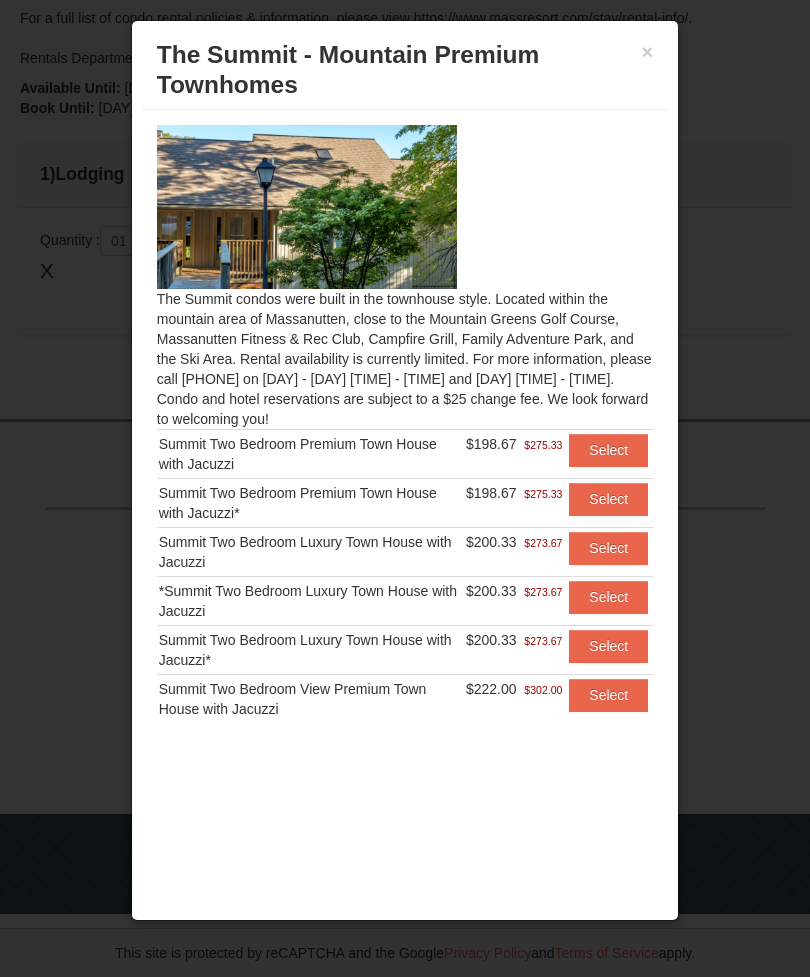 click on "×" at bounding box center [648, 52] 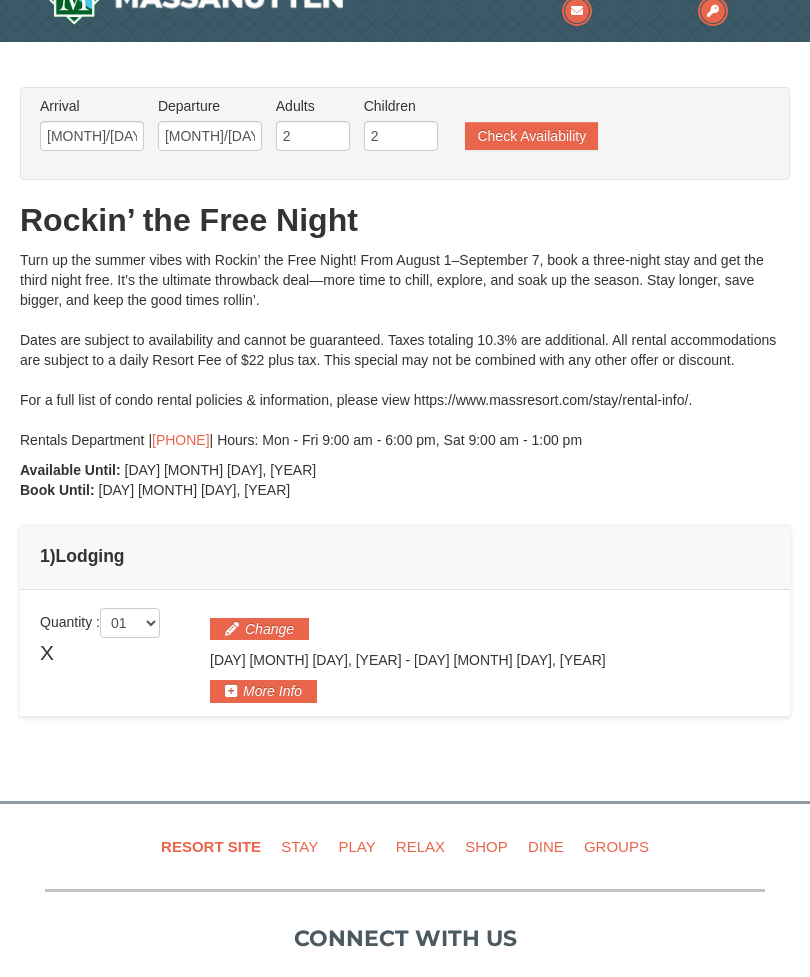 scroll, scrollTop: 0, scrollLeft: 0, axis: both 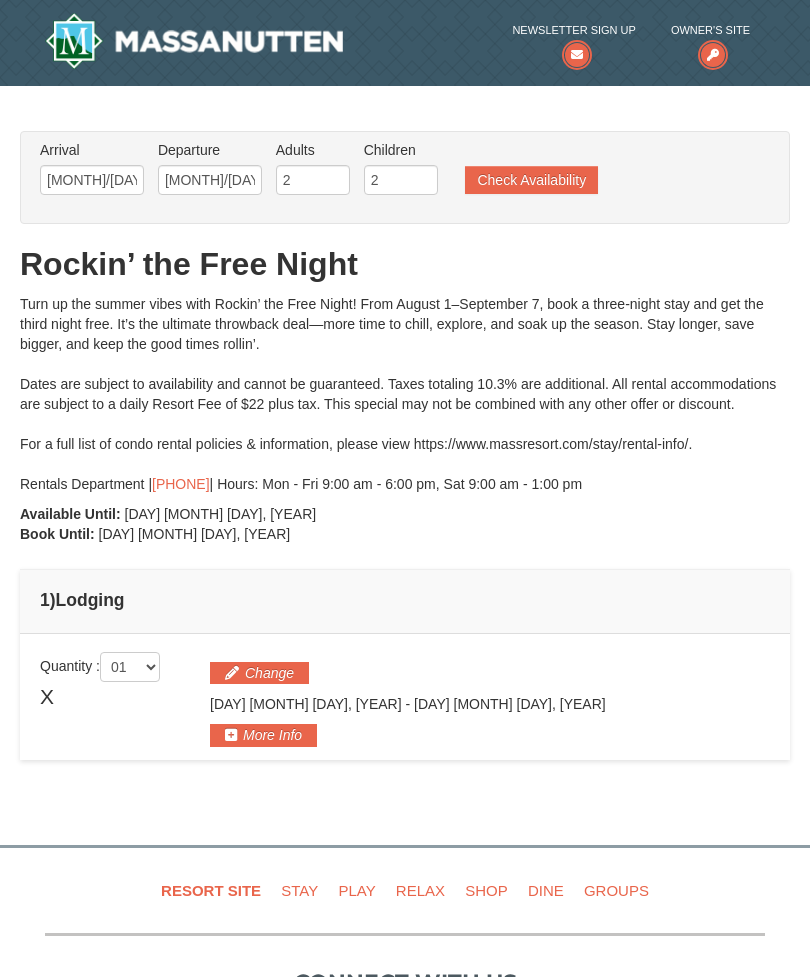 click on "Check Availability" at bounding box center (531, 180) 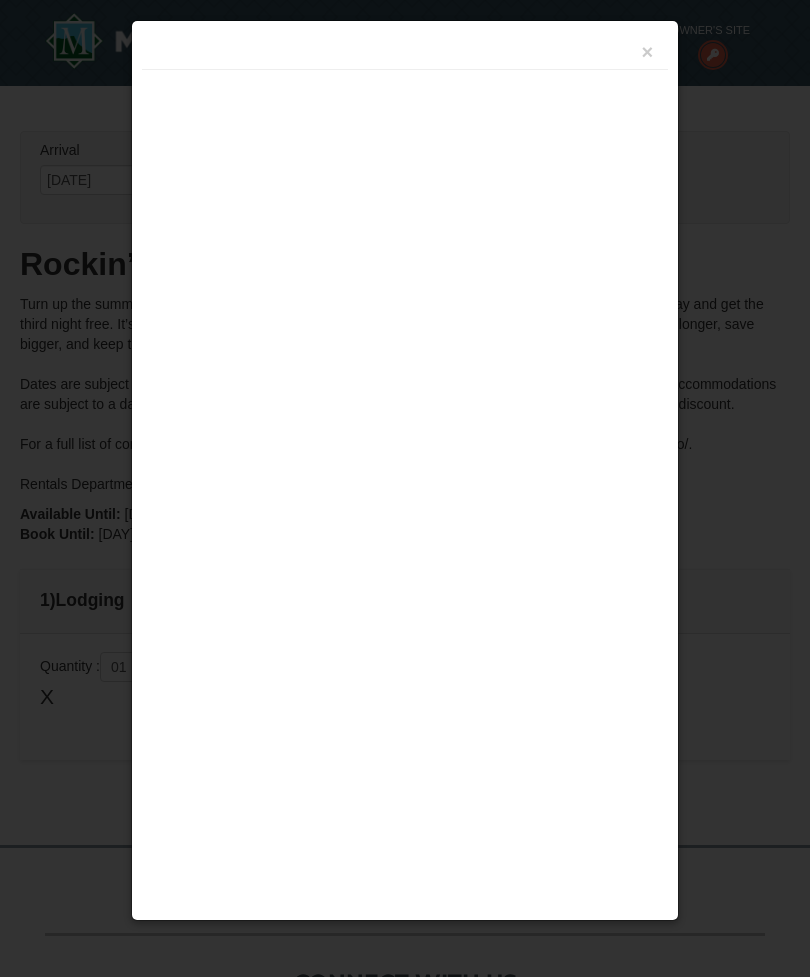 scroll, scrollTop: 425, scrollLeft: 0, axis: vertical 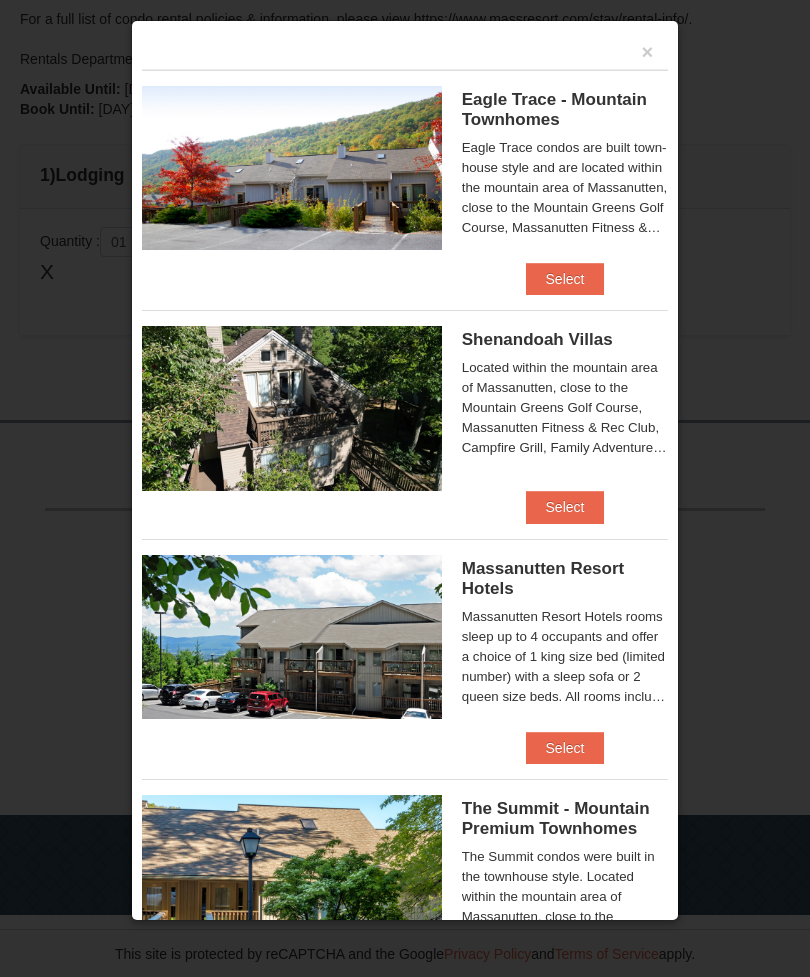 click on "Select" at bounding box center (565, 507) 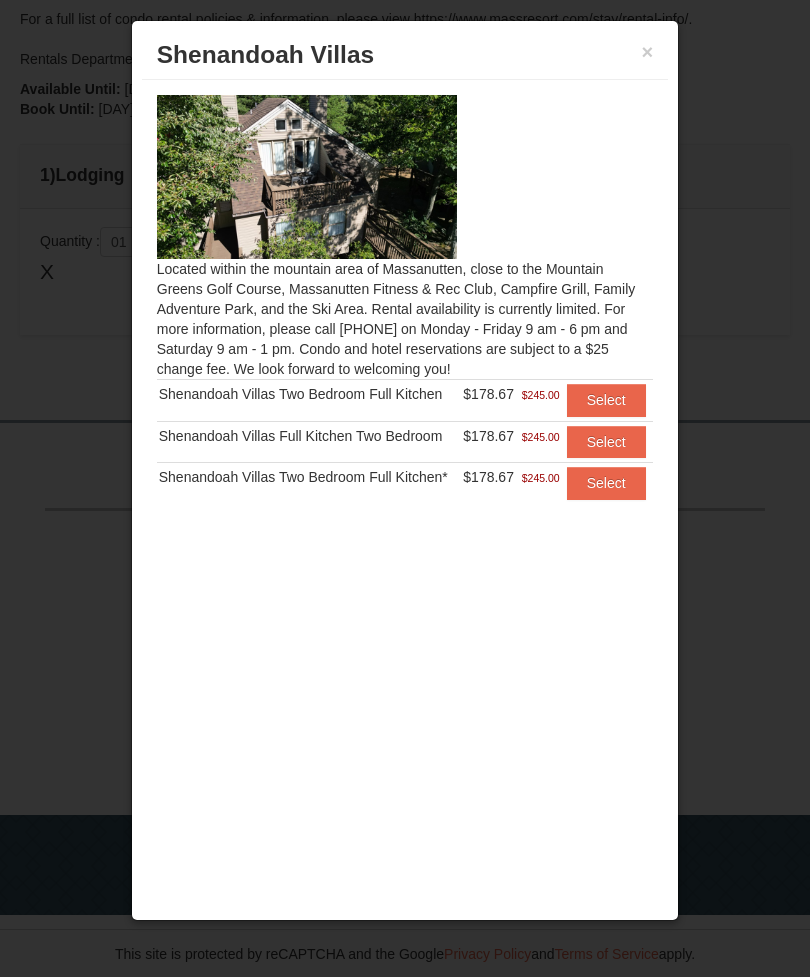 click on "Select" at bounding box center [606, 400] 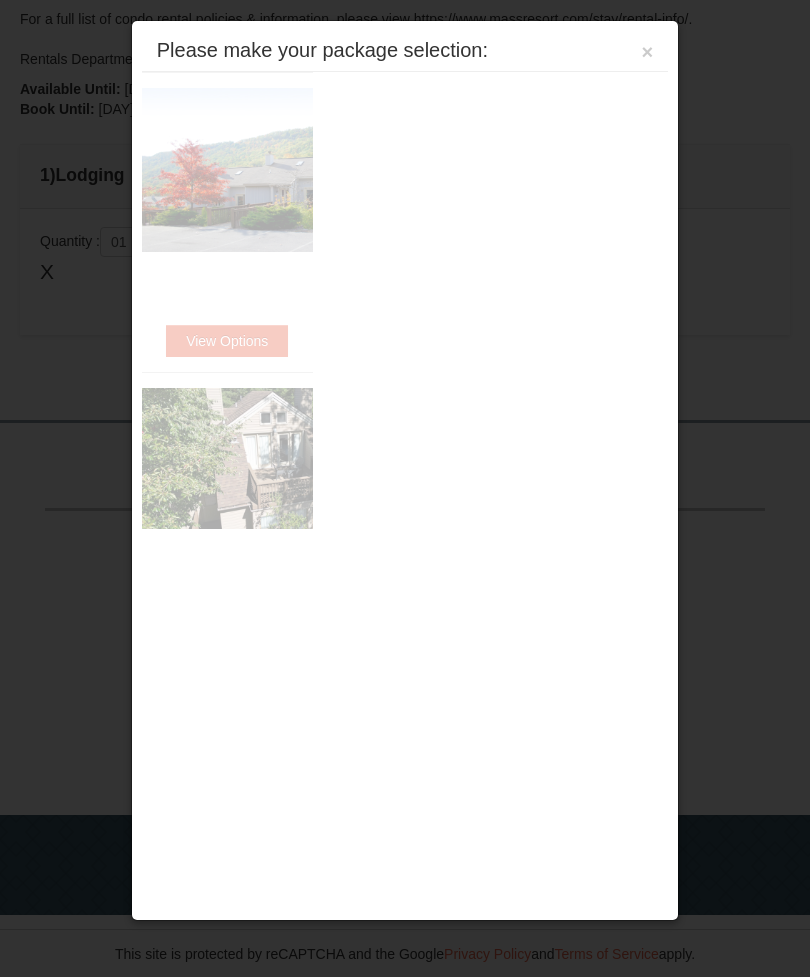 scroll, scrollTop: 0, scrollLeft: 0, axis: both 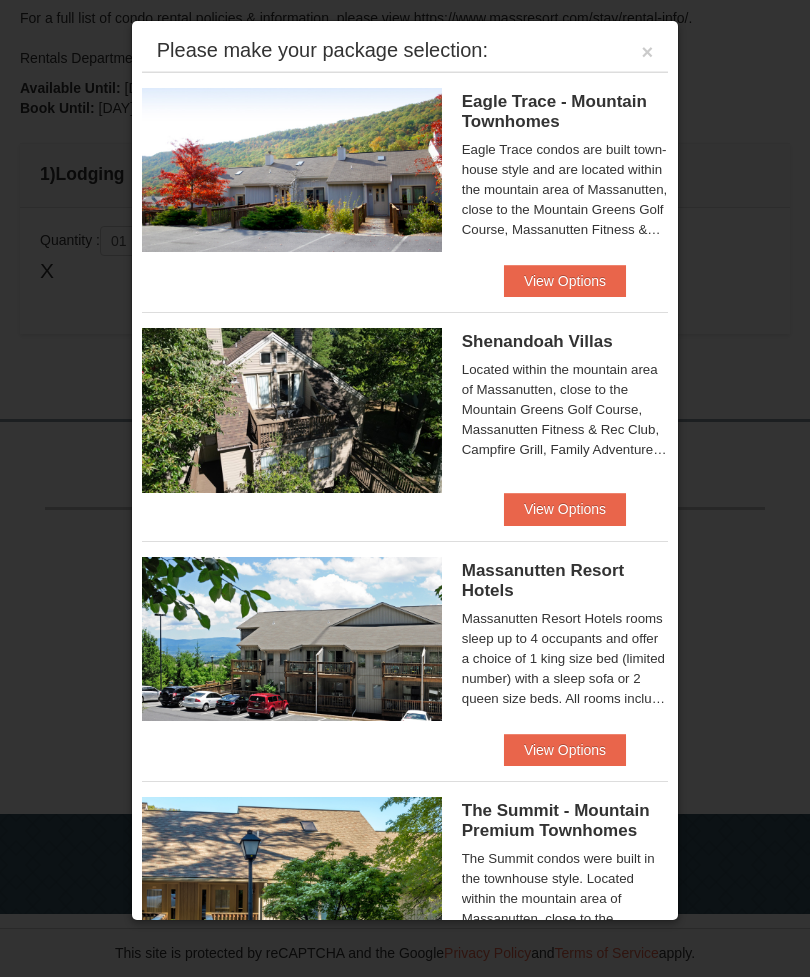 click on "View Options" at bounding box center (565, 509) 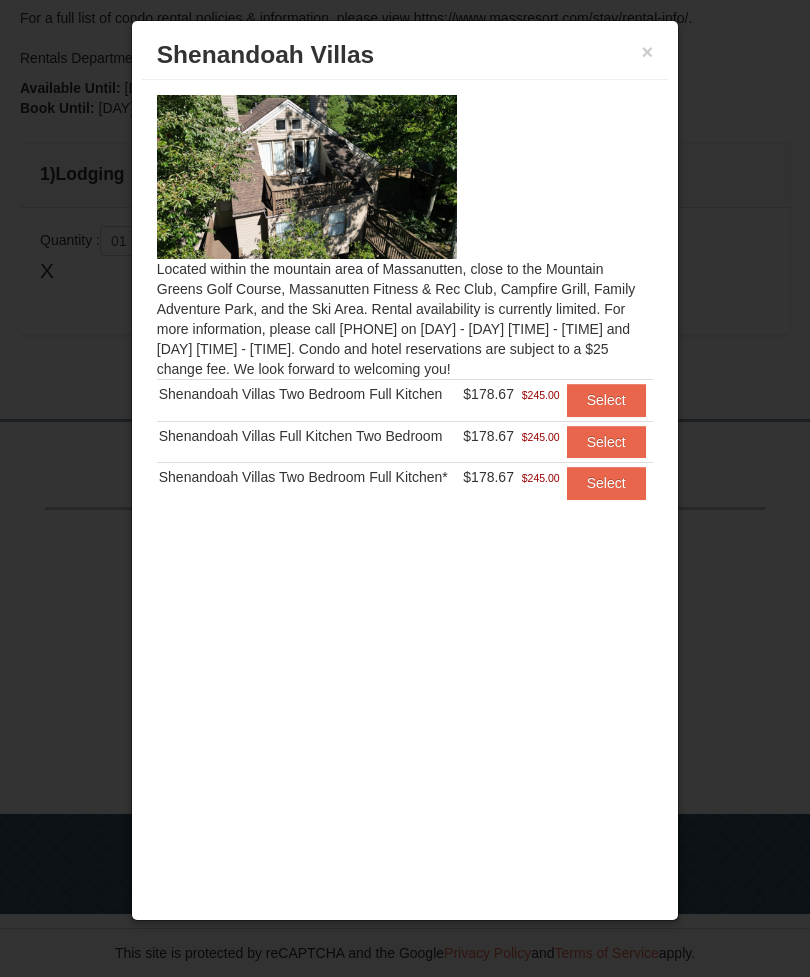 click on "Select" at bounding box center (606, 400) 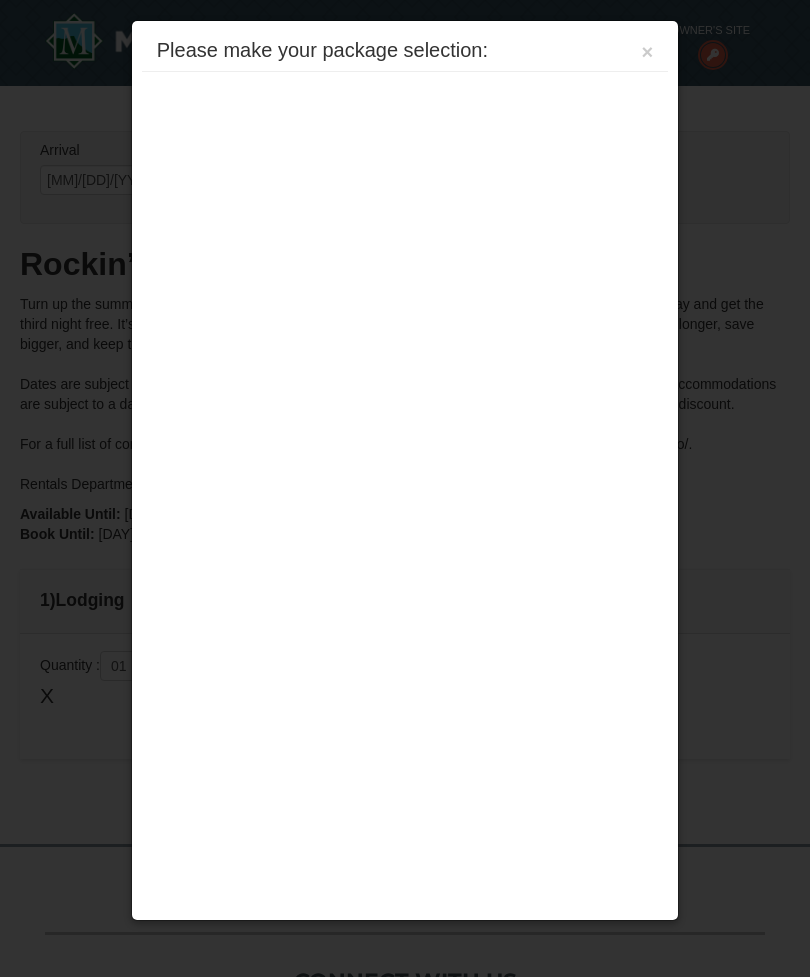 scroll, scrollTop: 425, scrollLeft: 0, axis: vertical 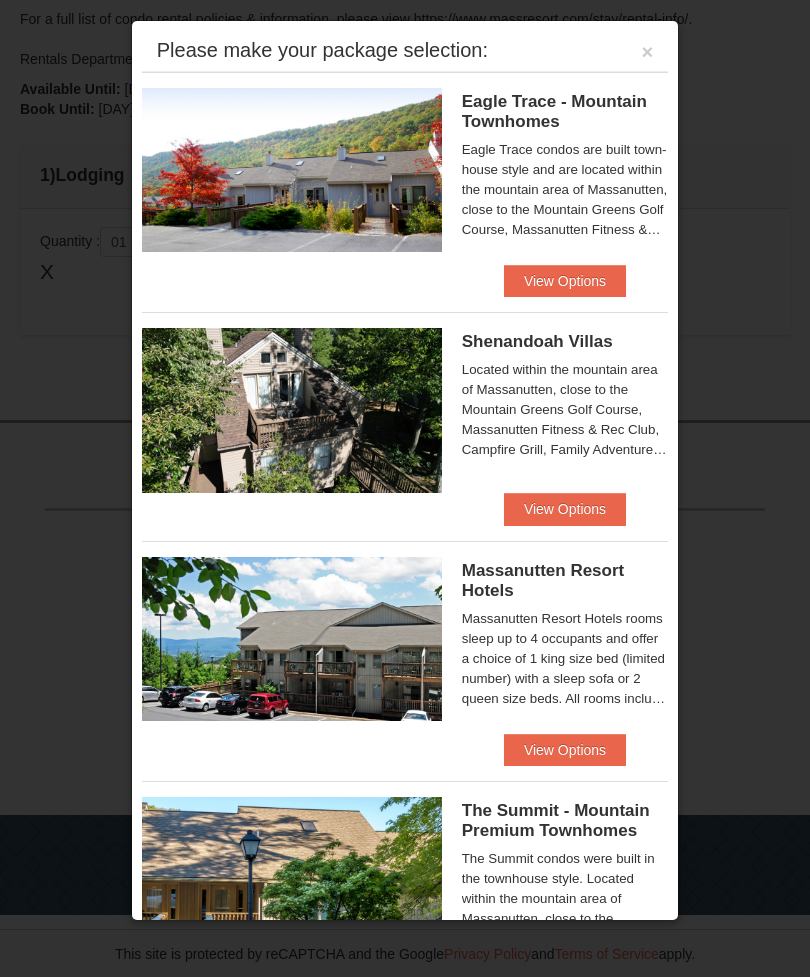 click on "View Options" at bounding box center (565, 750) 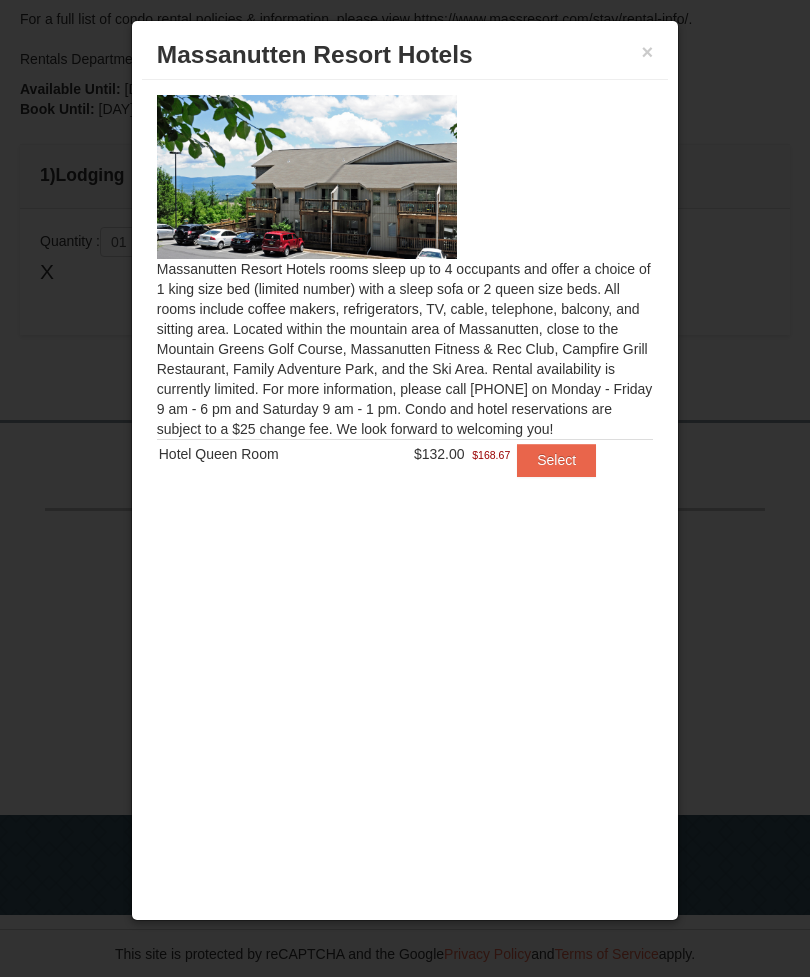 click on "Select" at bounding box center [556, 460] 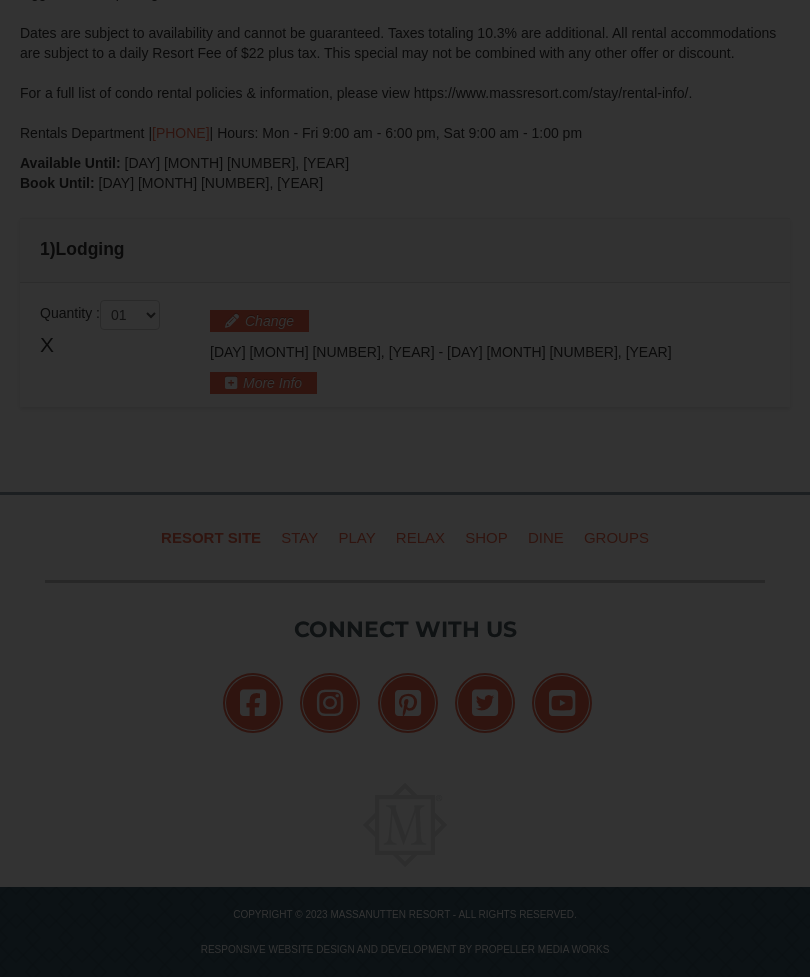scroll, scrollTop: 0, scrollLeft: 0, axis: both 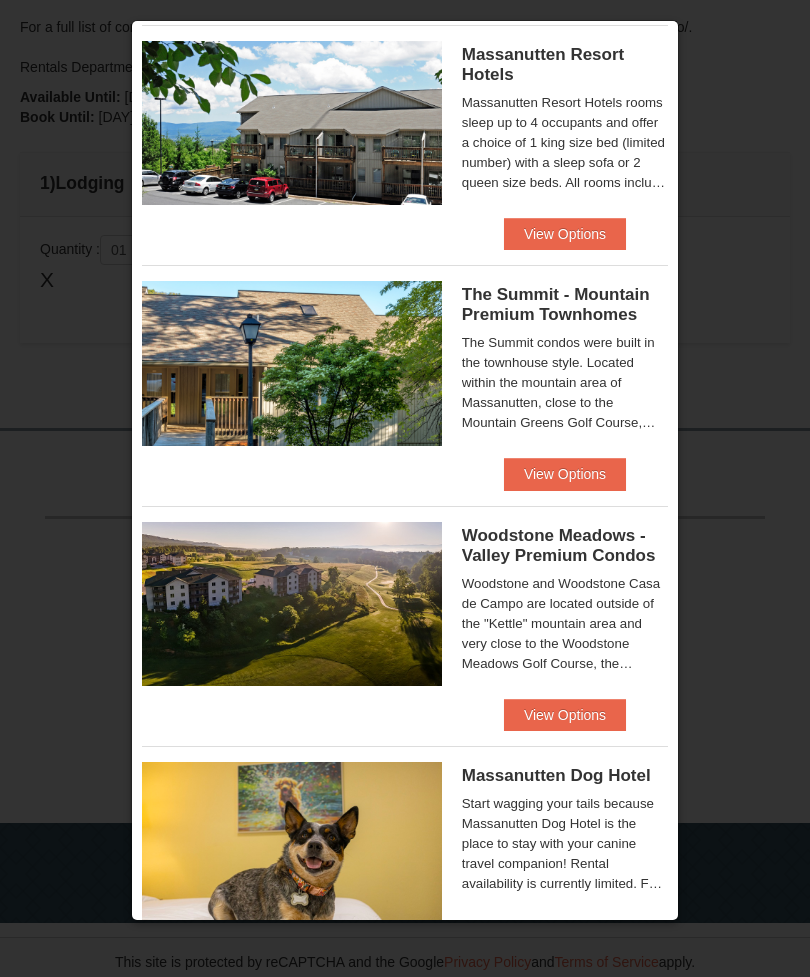click on "View Options" at bounding box center [565, 474] 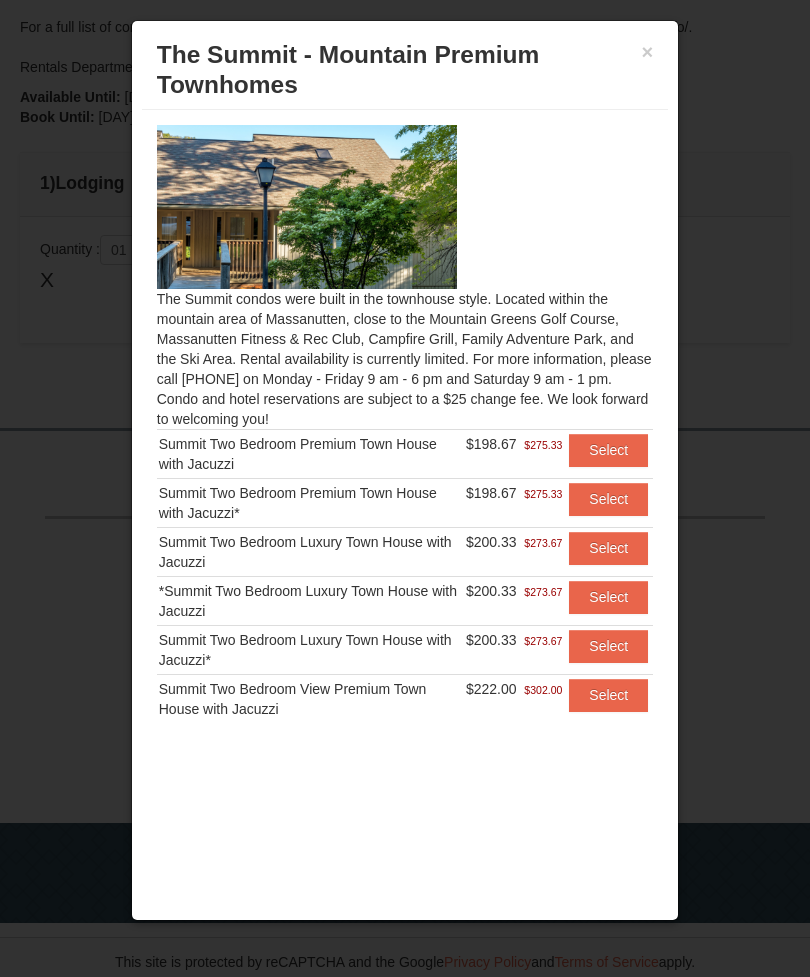 click on "×" at bounding box center (648, 52) 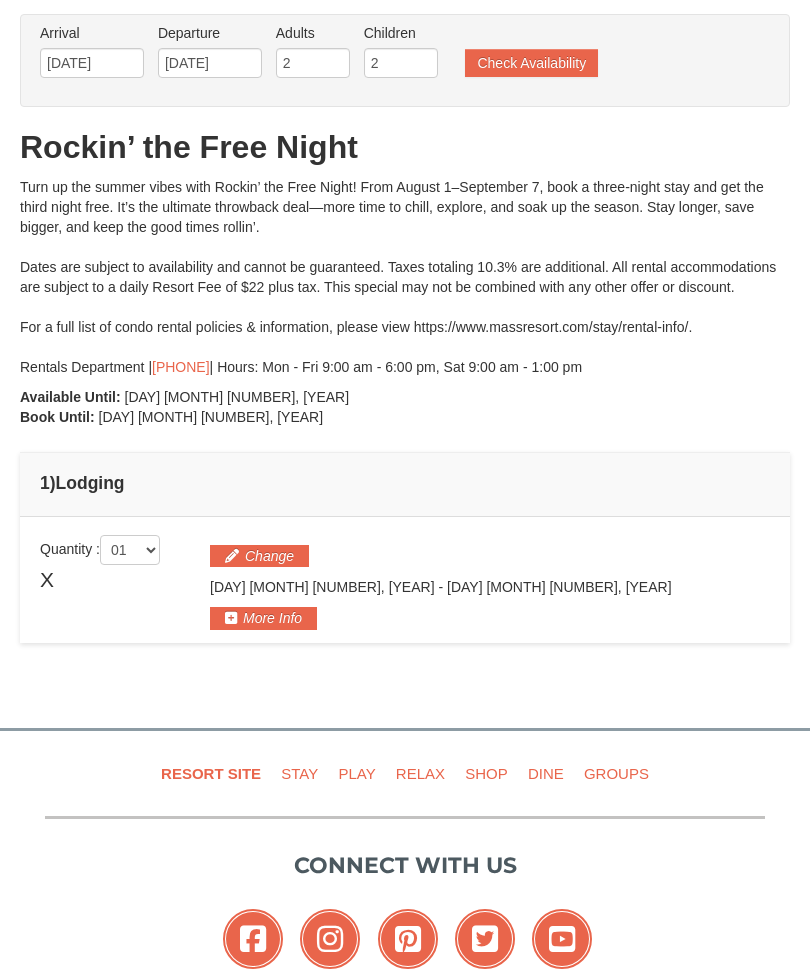 scroll, scrollTop: 0, scrollLeft: 0, axis: both 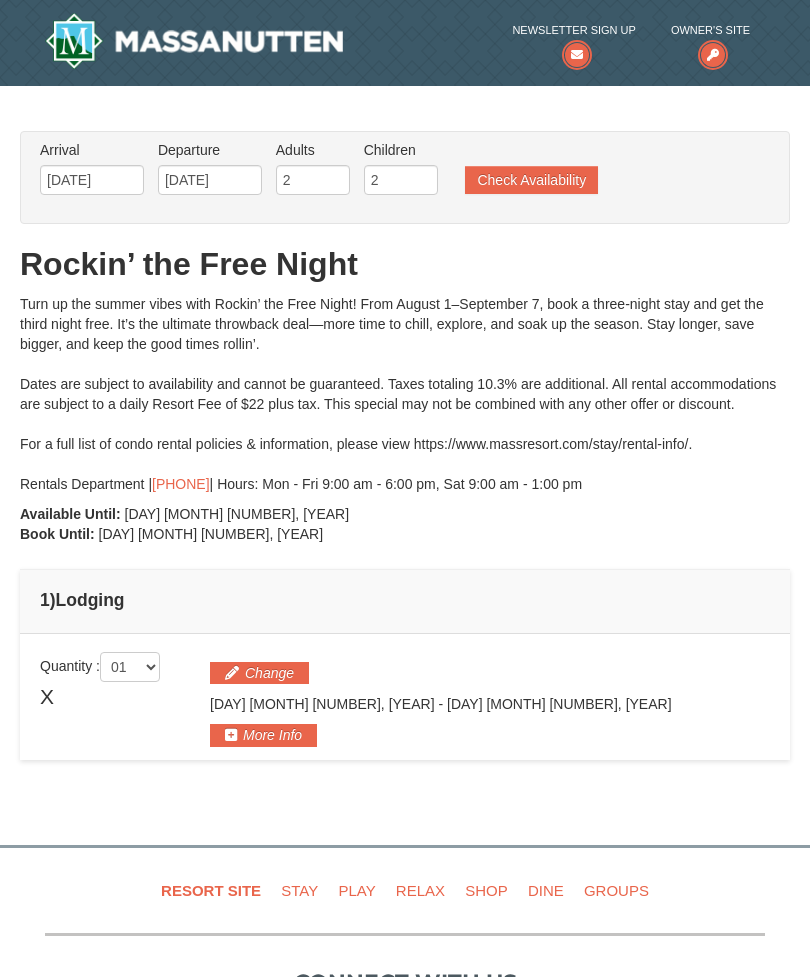 click on "Check Availability" at bounding box center (531, 180) 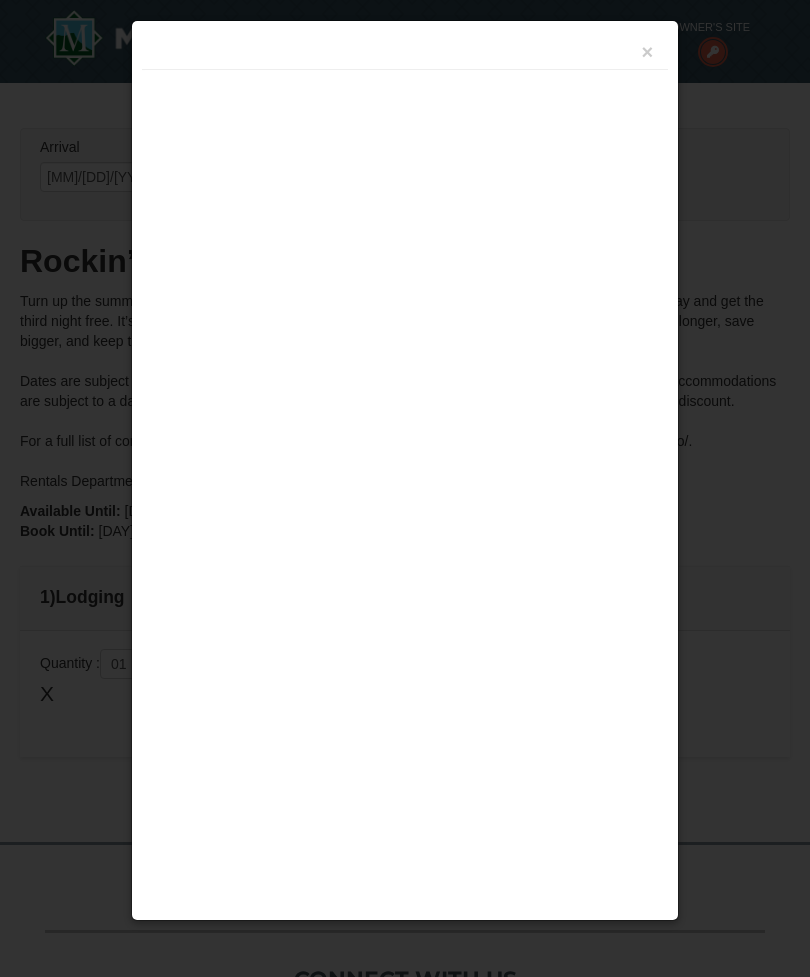 scroll, scrollTop: 259, scrollLeft: 0, axis: vertical 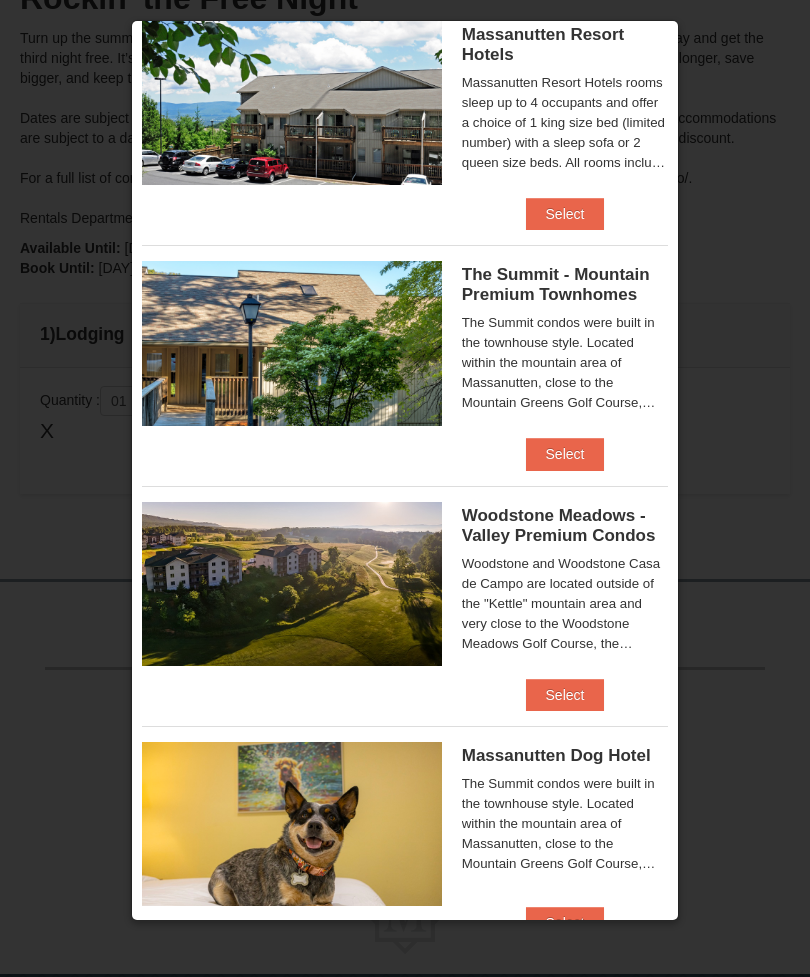 click on "Select" at bounding box center [565, 695] 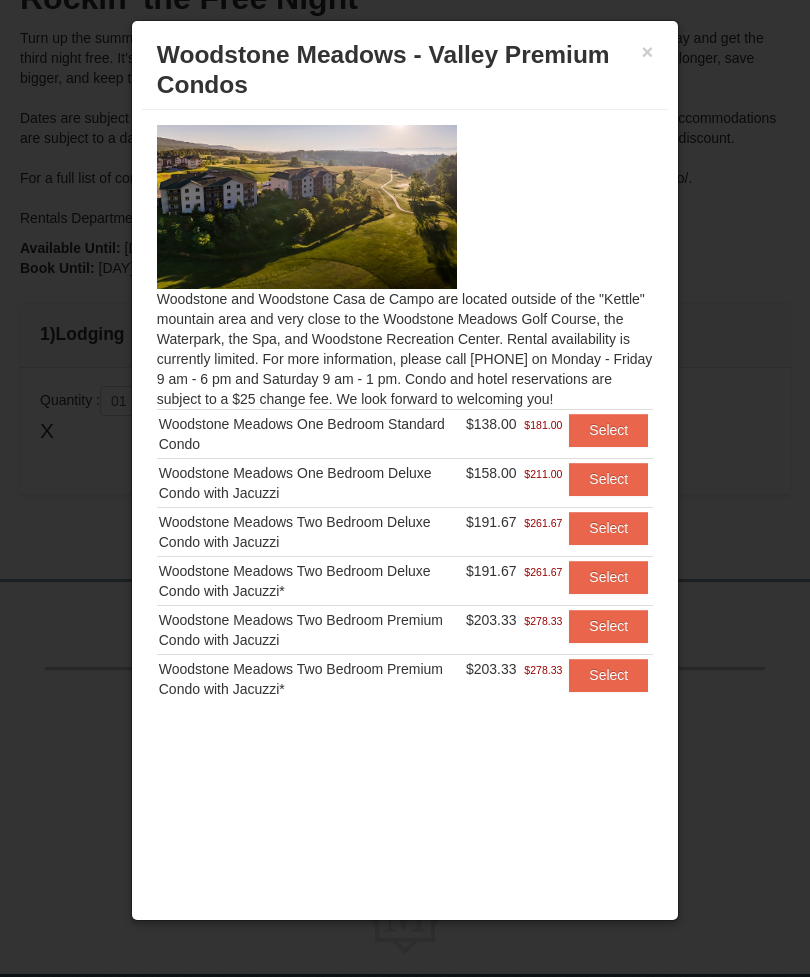 click on "Select" at bounding box center [608, 479] 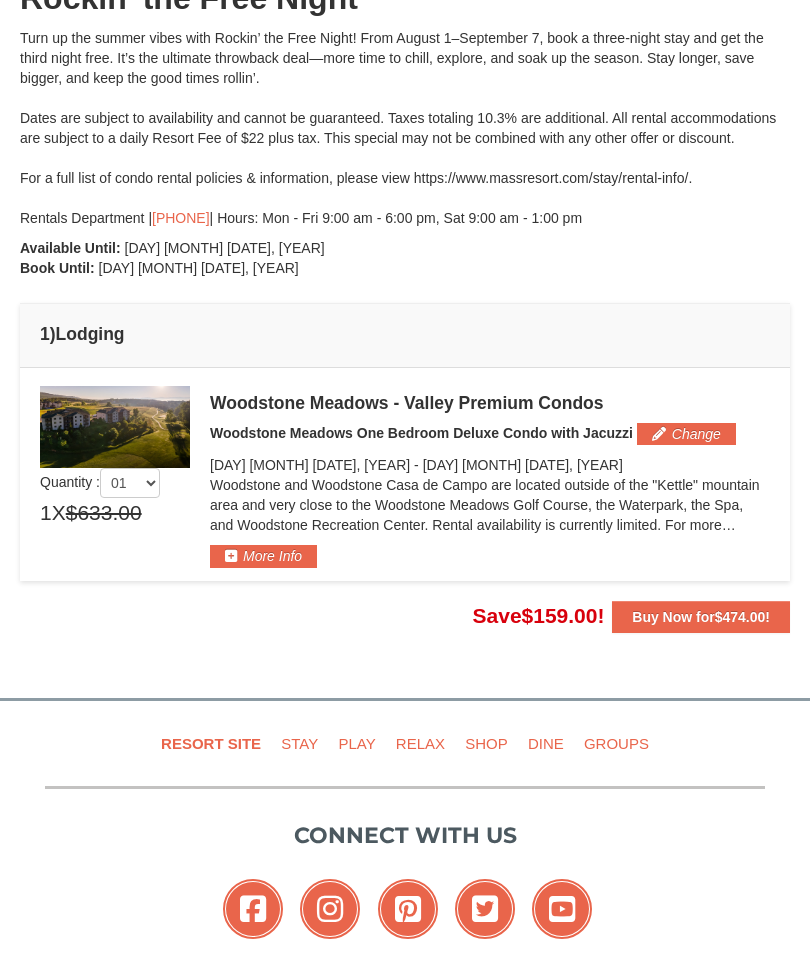 click on "More Info" at bounding box center [263, 556] 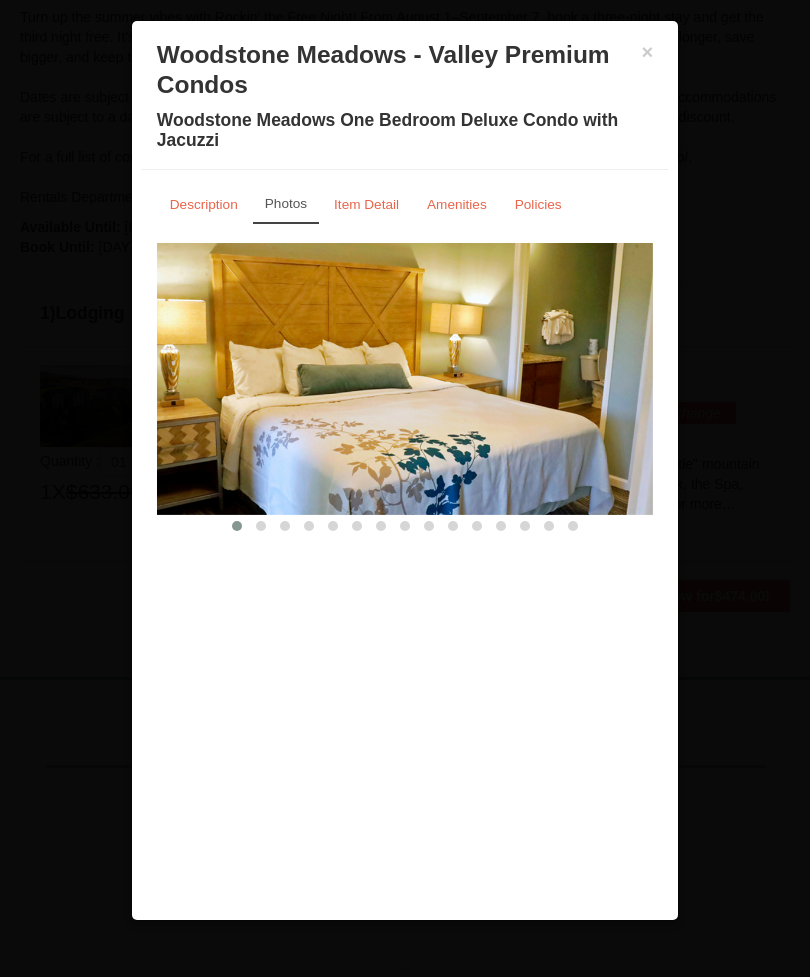 scroll, scrollTop: 348, scrollLeft: 0, axis: vertical 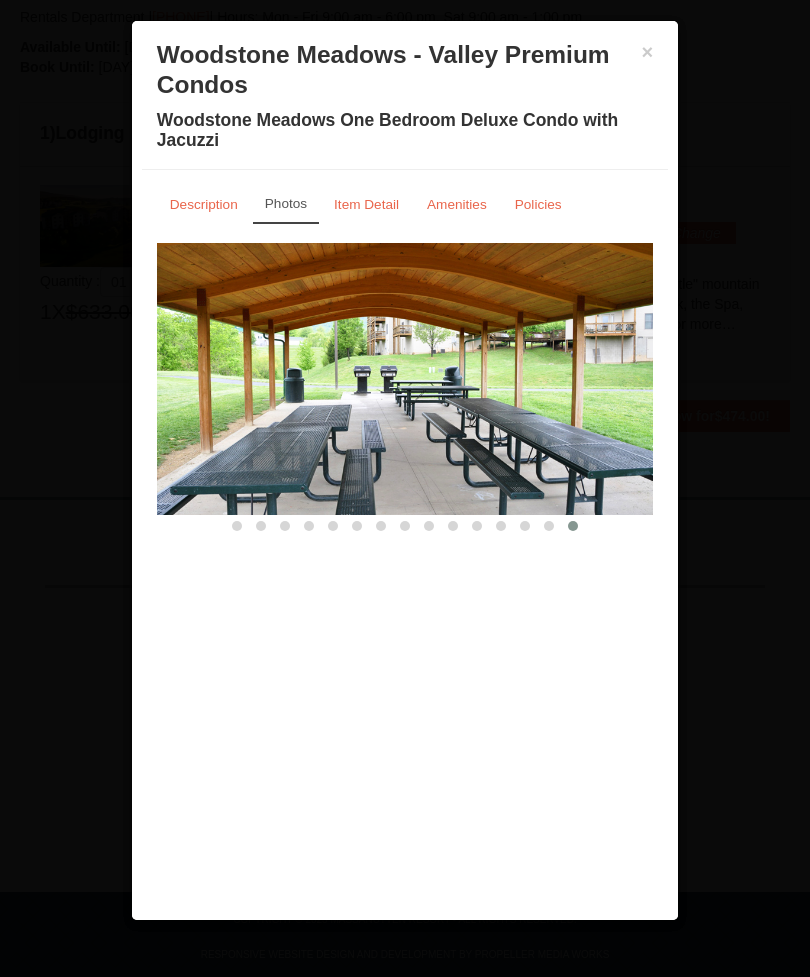 click on "×" at bounding box center [648, 52] 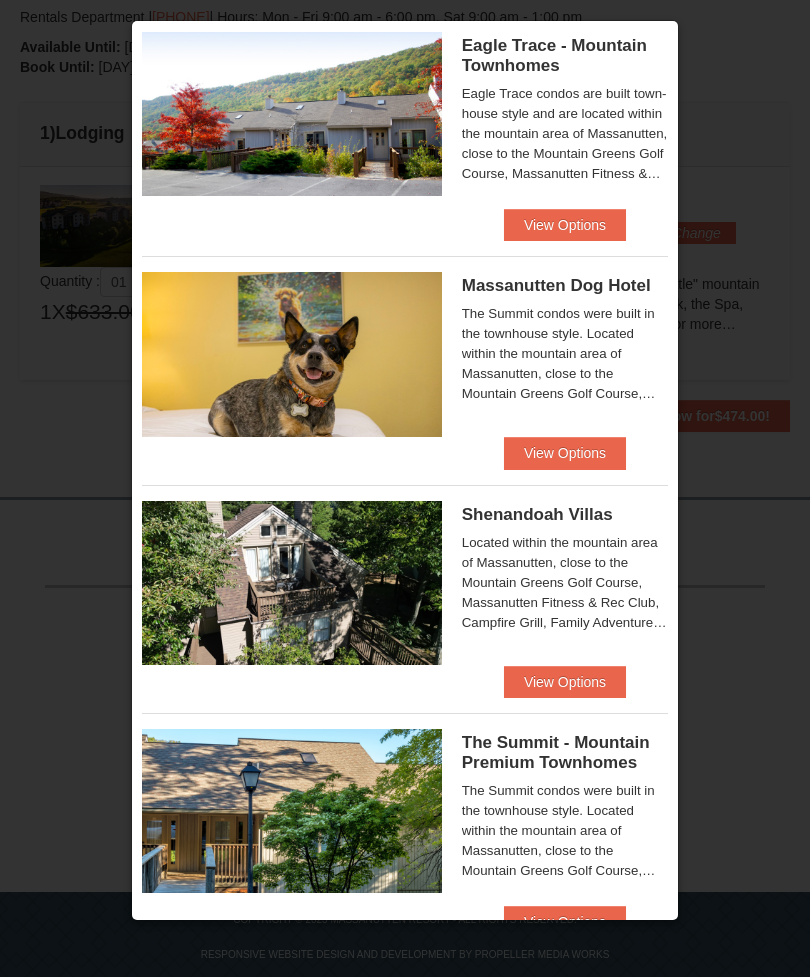 scroll, scrollTop: 536, scrollLeft: 0, axis: vertical 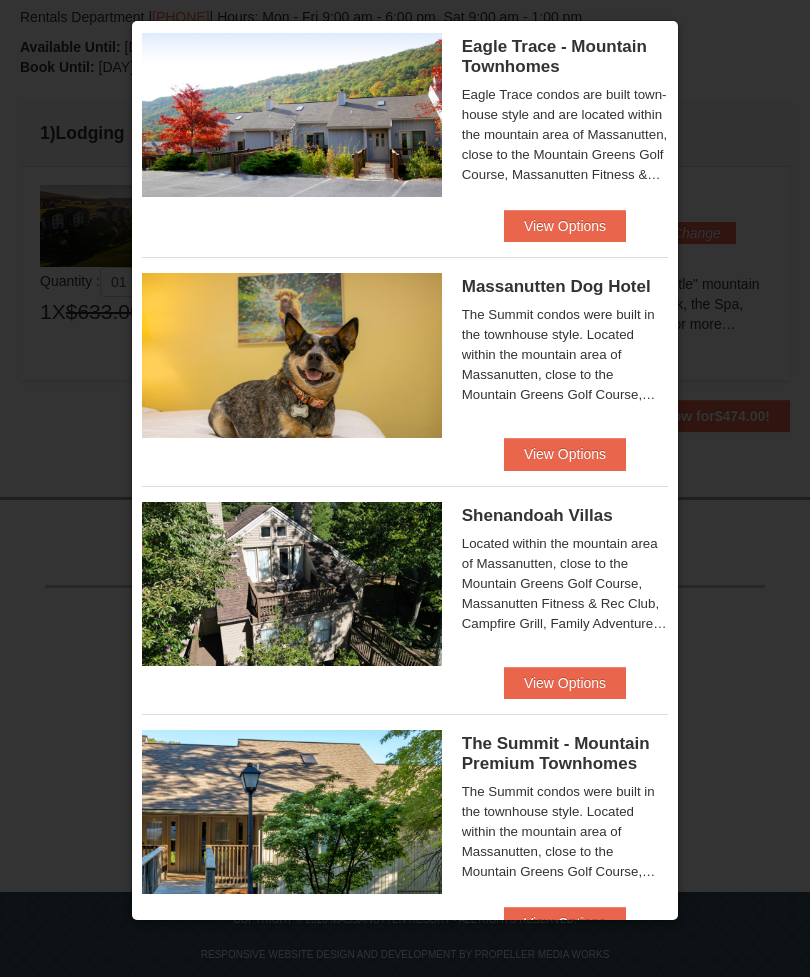 click on "View Options" at bounding box center [565, 923] 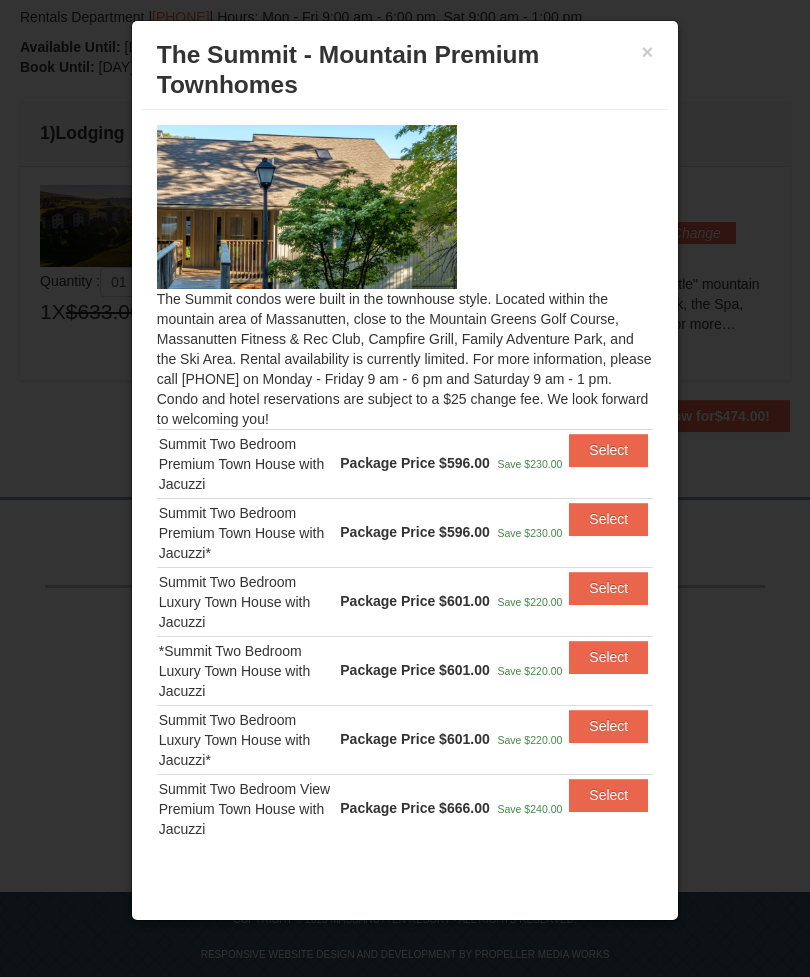 click on "×" at bounding box center [648, 52] 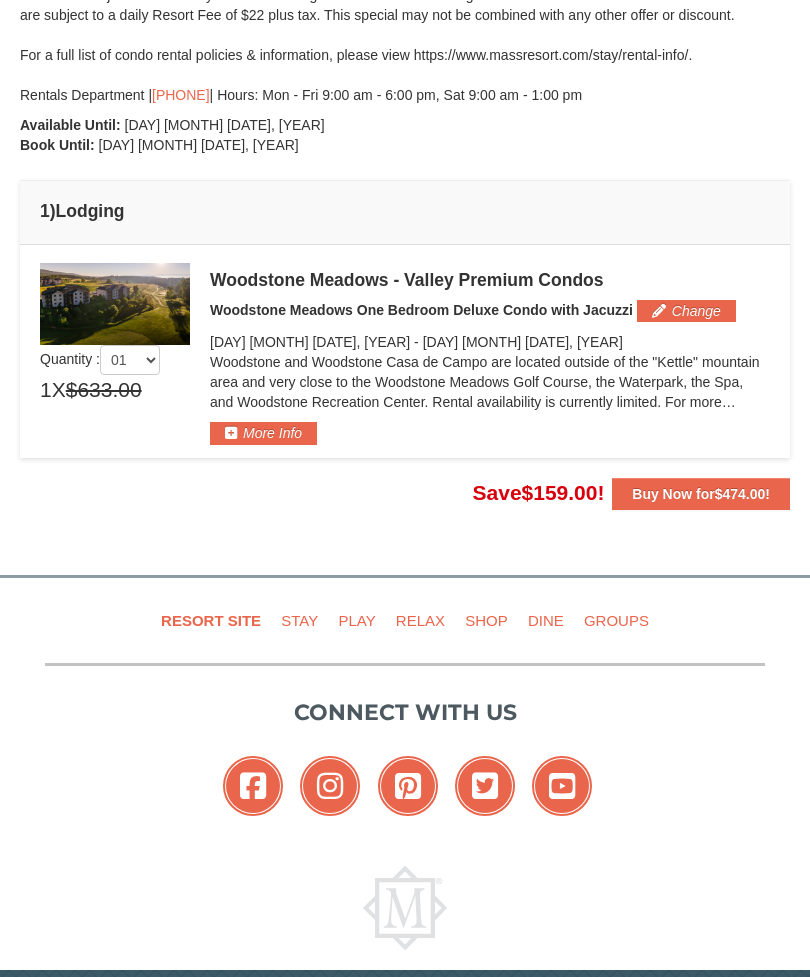 scroll, scrollTop: 0, scrollLeft: 0, axis: both 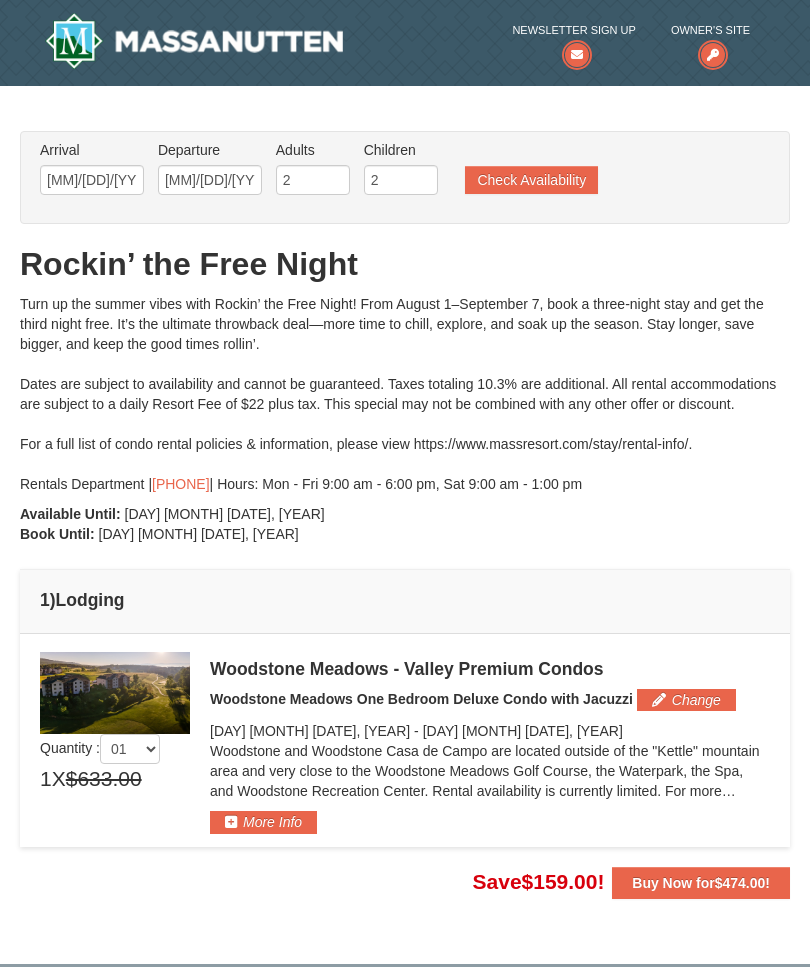 click on "Check Availability" at bounding box center [531, 180] 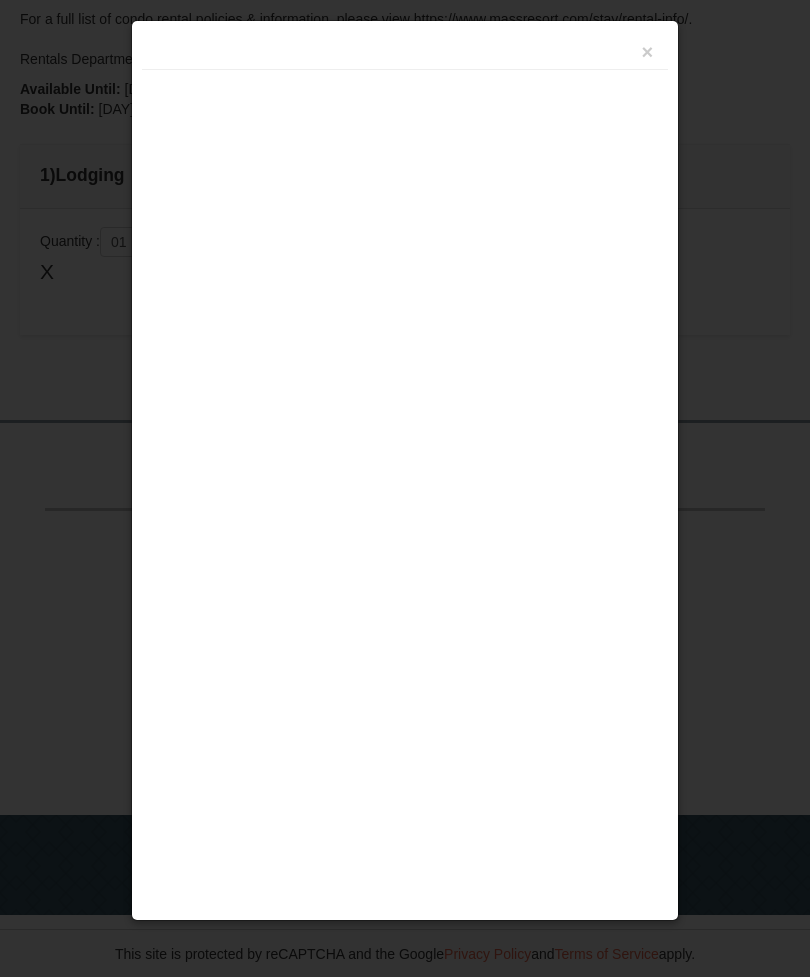 scroll, scrollTop: 0, scrollLeft: 0, axis: both 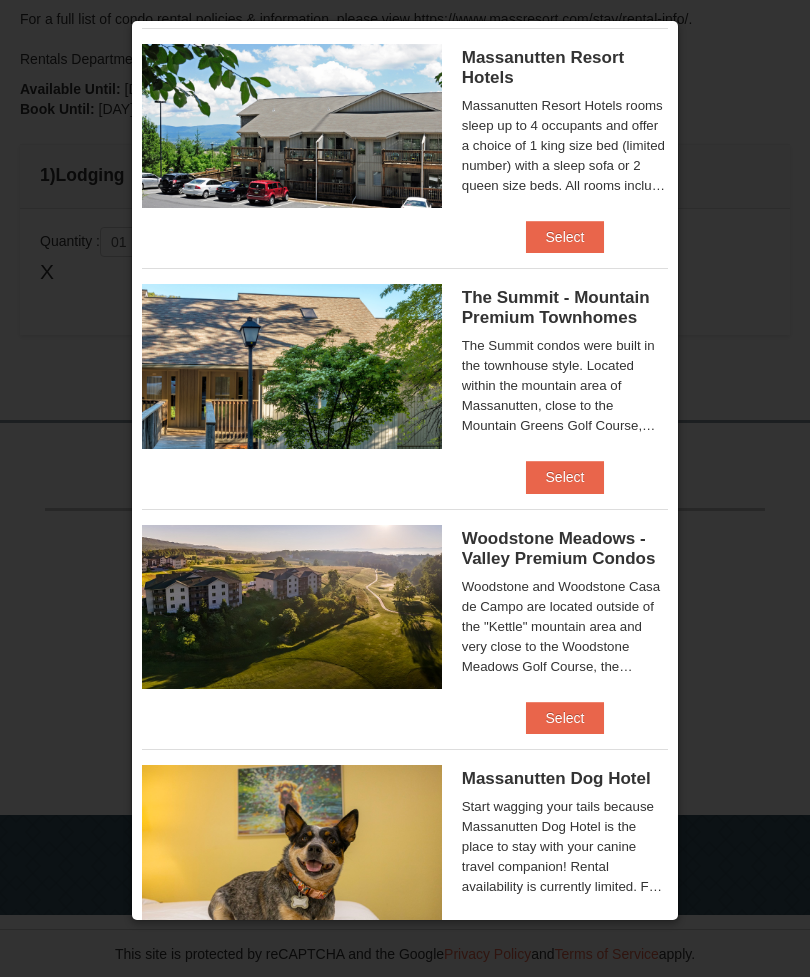 click on "Select" at bounding box center [565, 718] 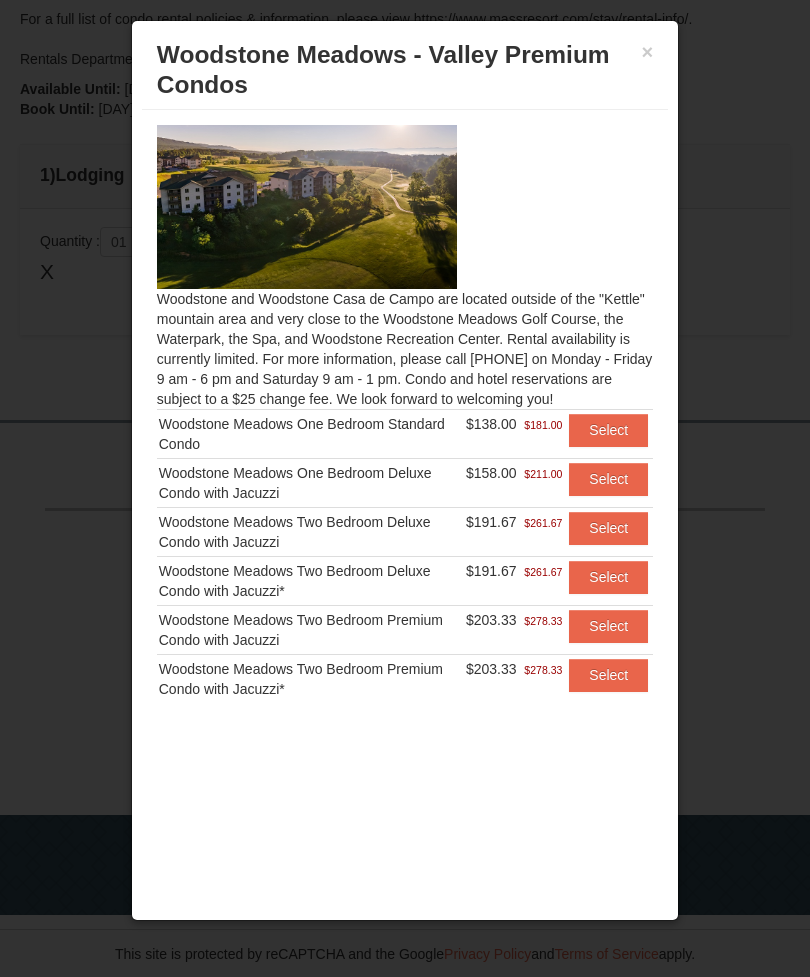 click on "Select" at bounding box center (608, 479) 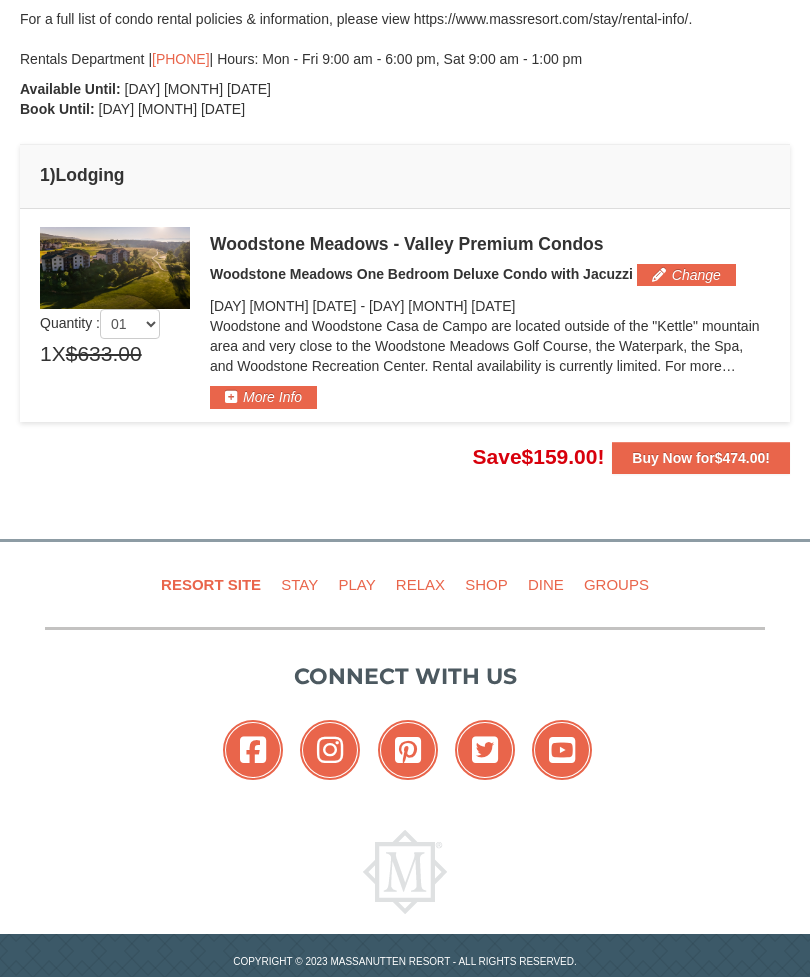 click on "Buy Now for
$474.00 !" at bounding box center (701, 458) 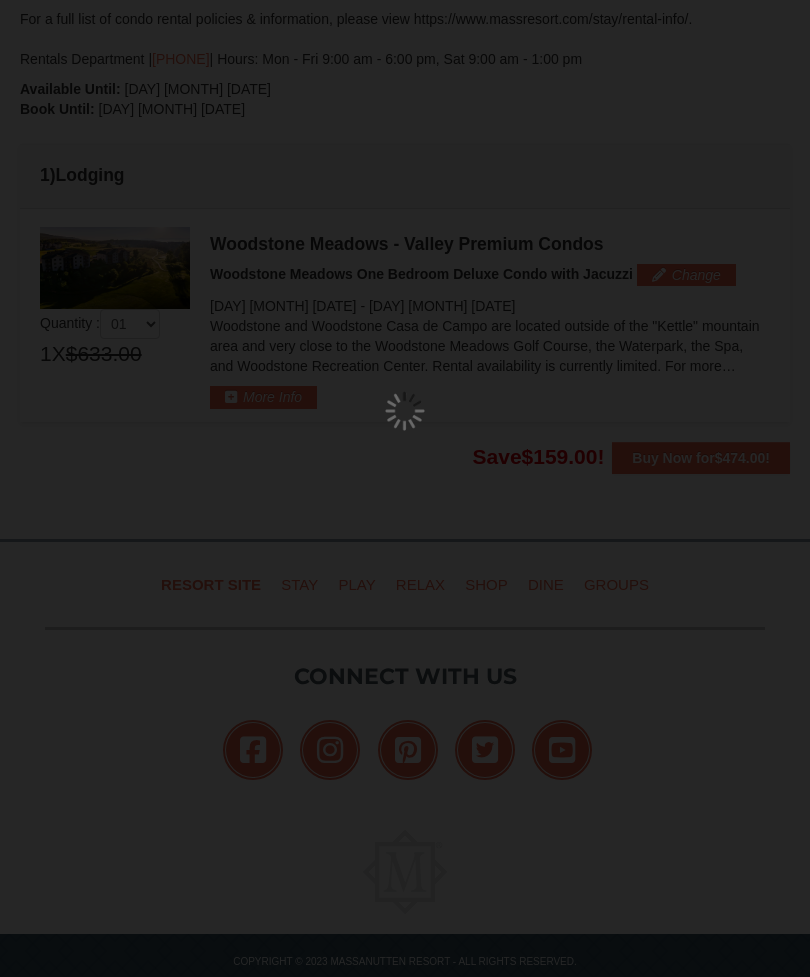 scroll, scrollTop: 465, scrollLeft: 0, axis: vertical 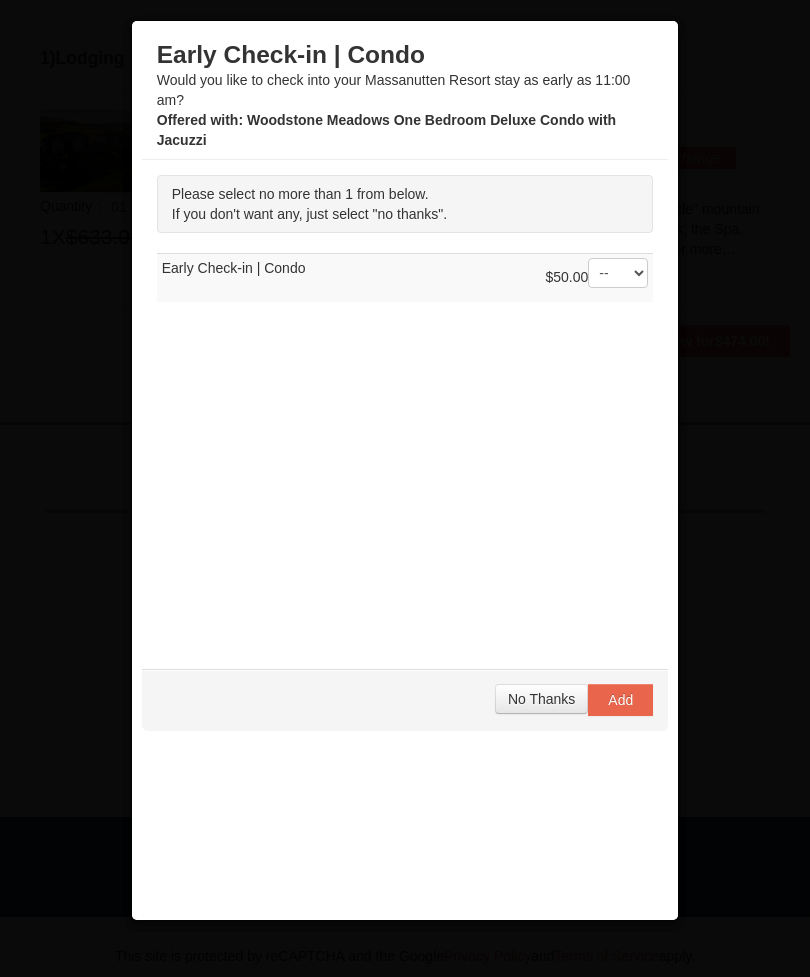 click on "No Thanks" at bounding box center [541, 699] 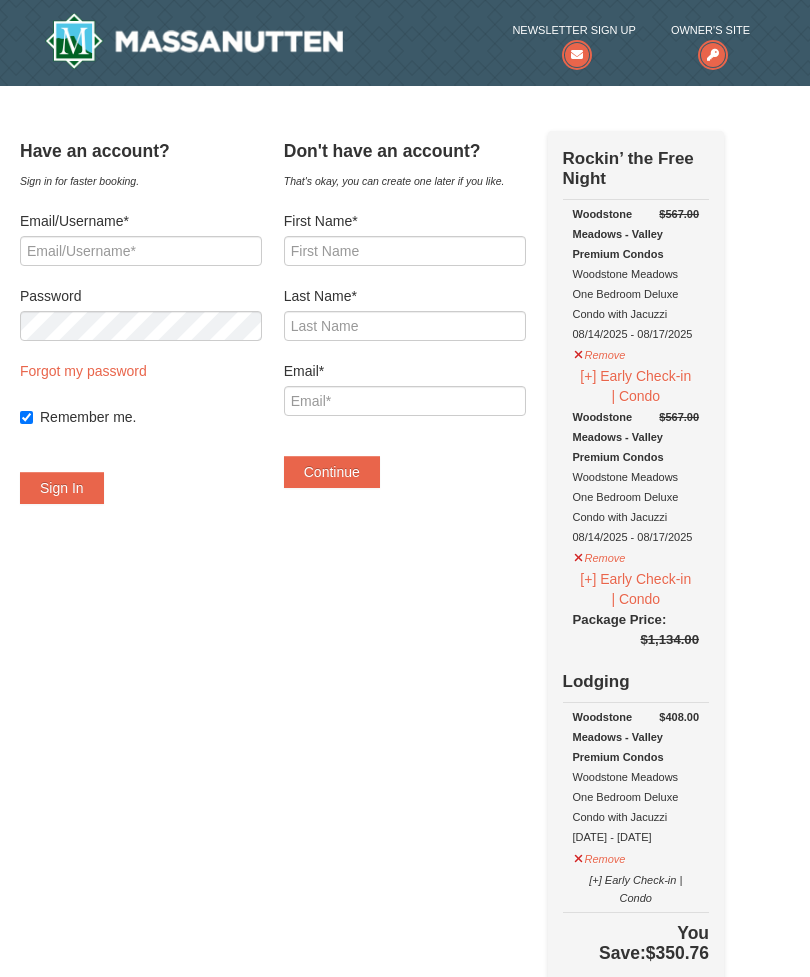 scroll, scrollTop: 0, scrollLeft: 0, axis: both 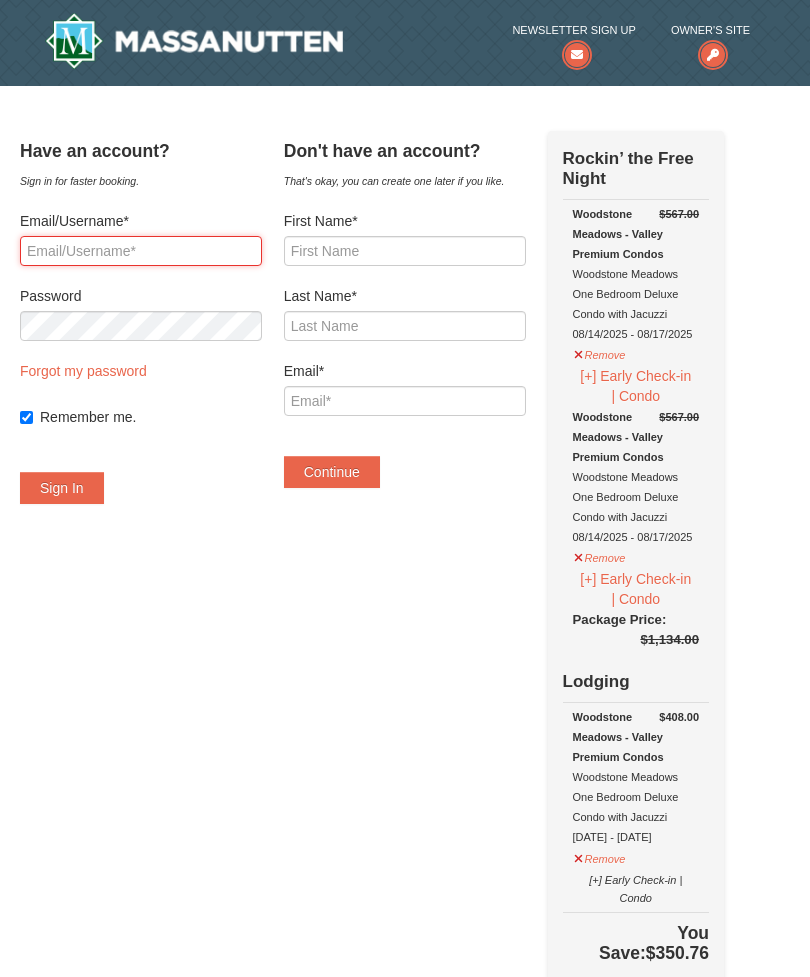 click on "Email/Username*" at bounding box center (141, 251) 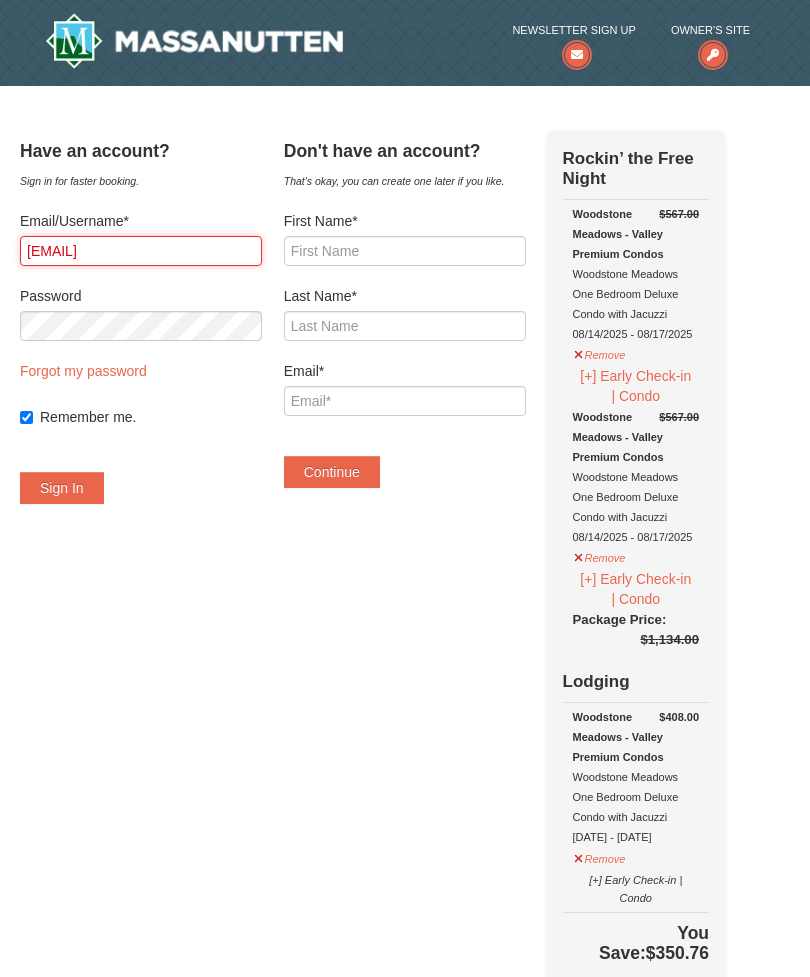 type on "tuffthuy@gmail.com" 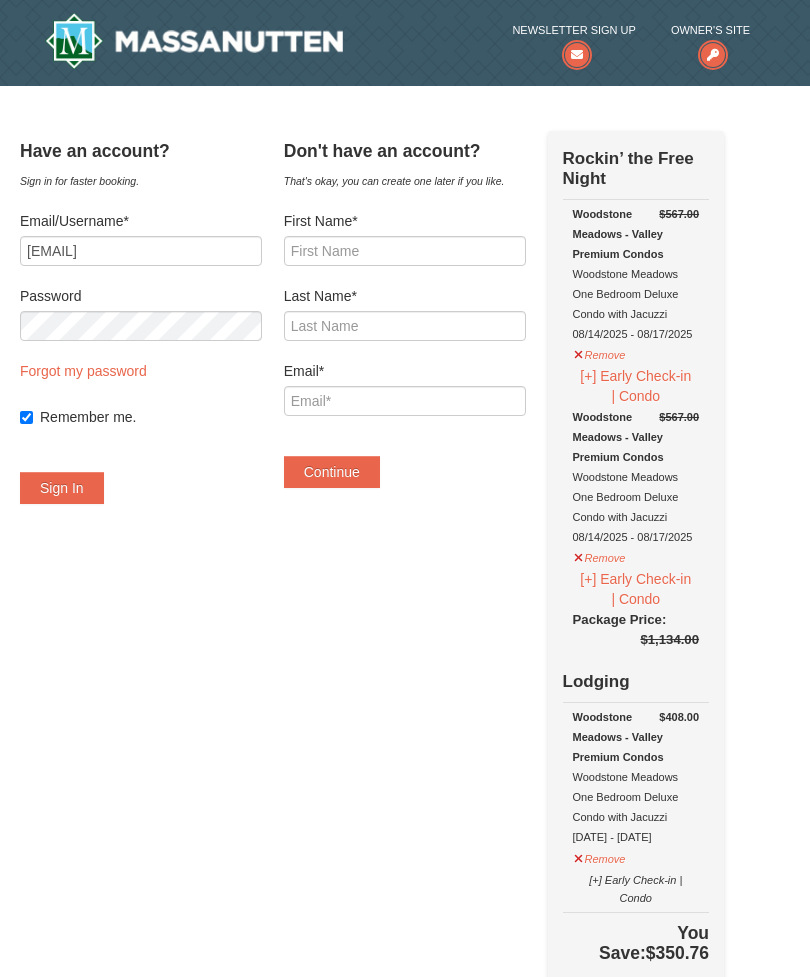 click on "Sign In" at bounding box center (62, 488) 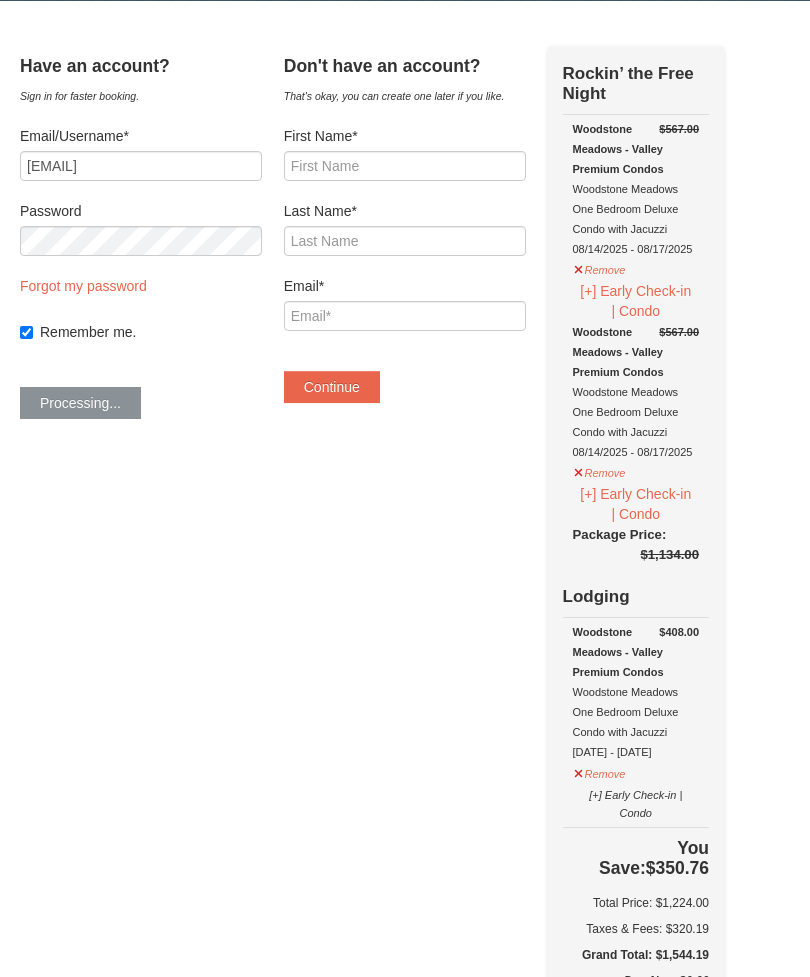 scroll, scrollTop: 0, scrollLeft: 0, axis: both 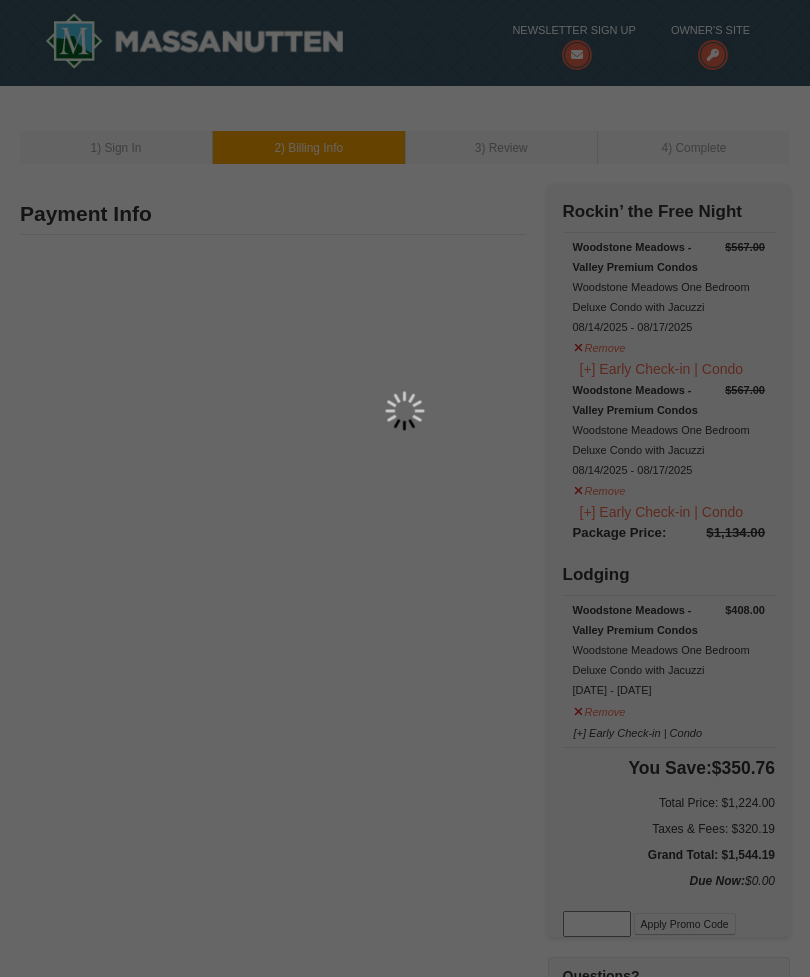 type on "[NUMBER] [STREET]" 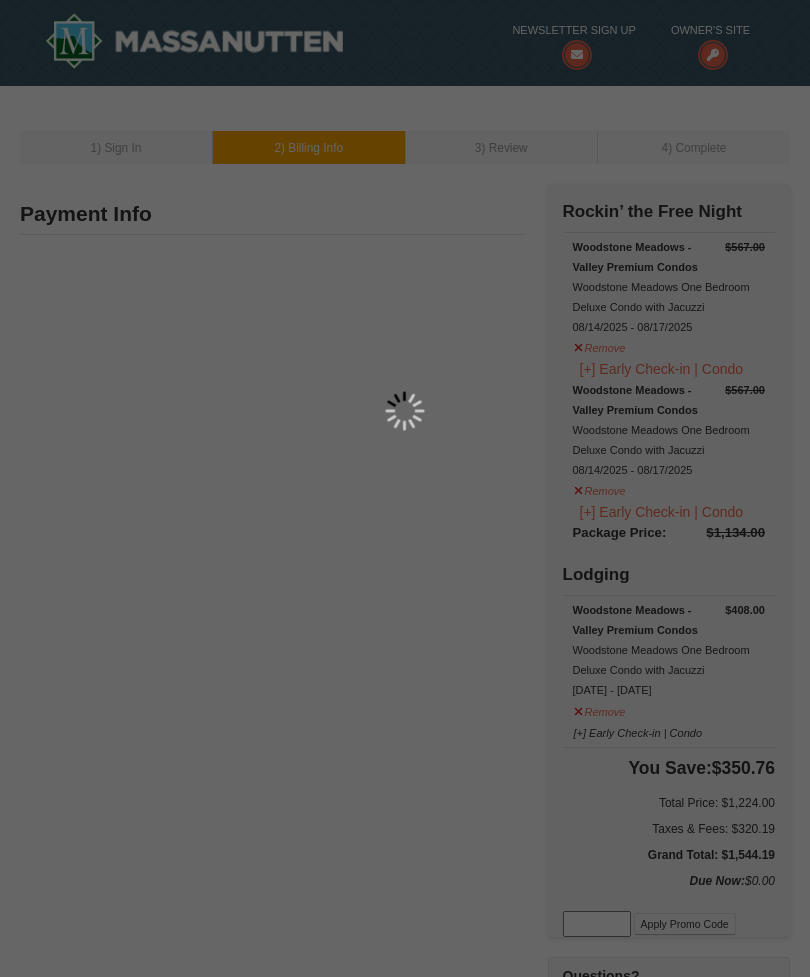 type on "[CITY]" 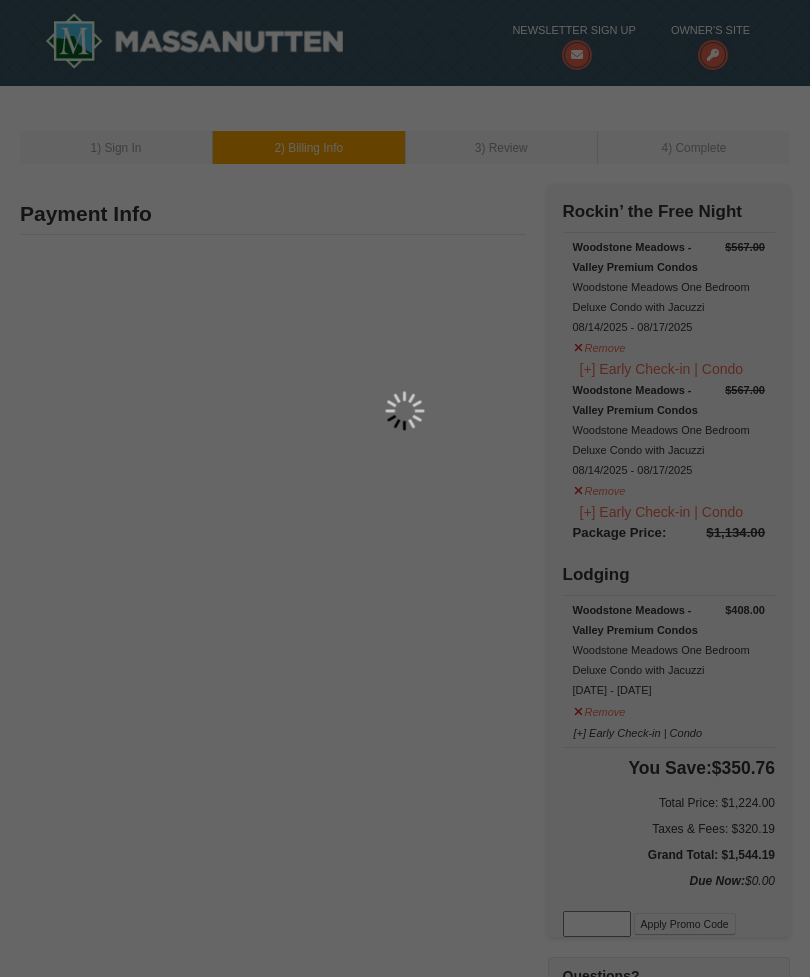 type on "[ZIP]" 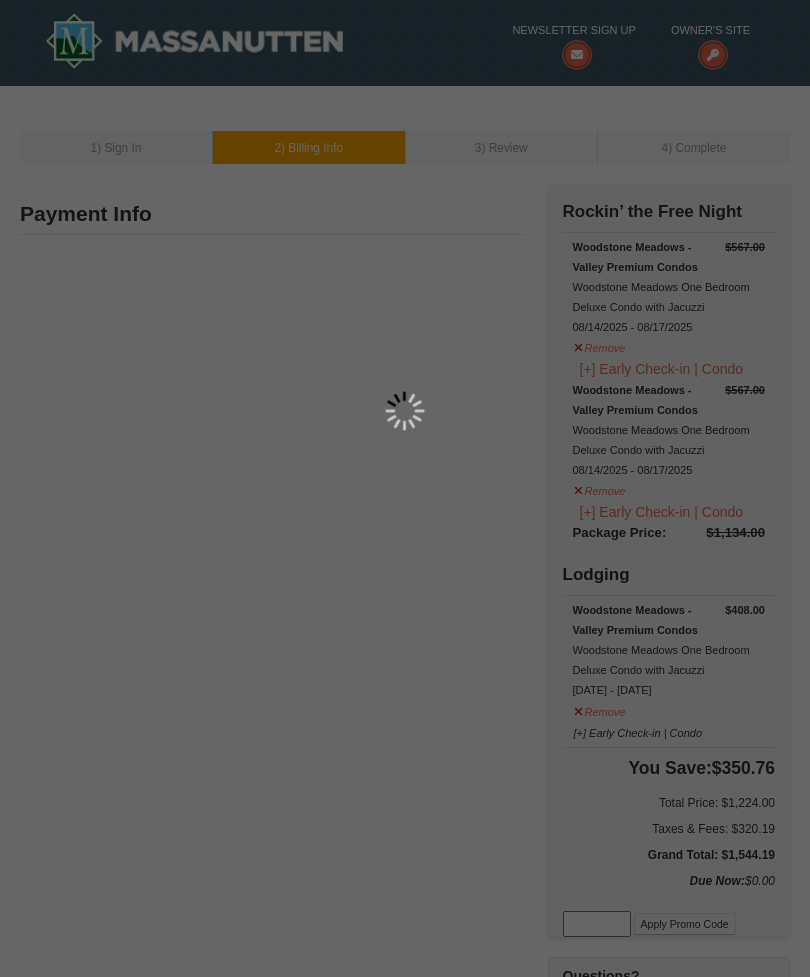type on "909" 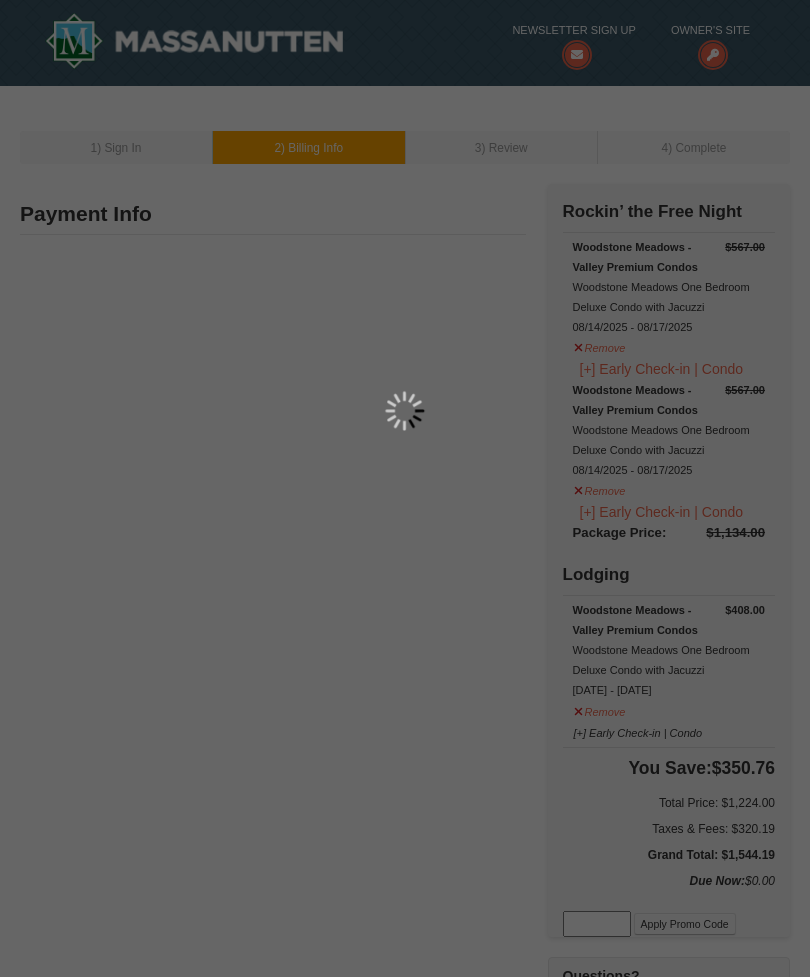 type on "964" 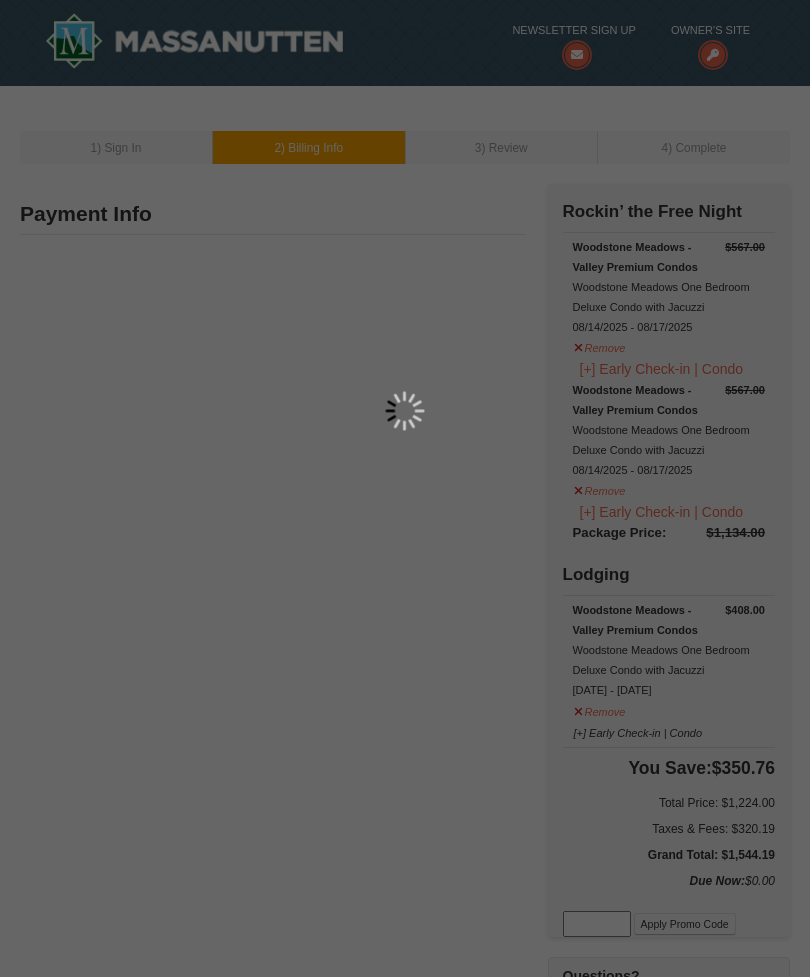 type on "5449" 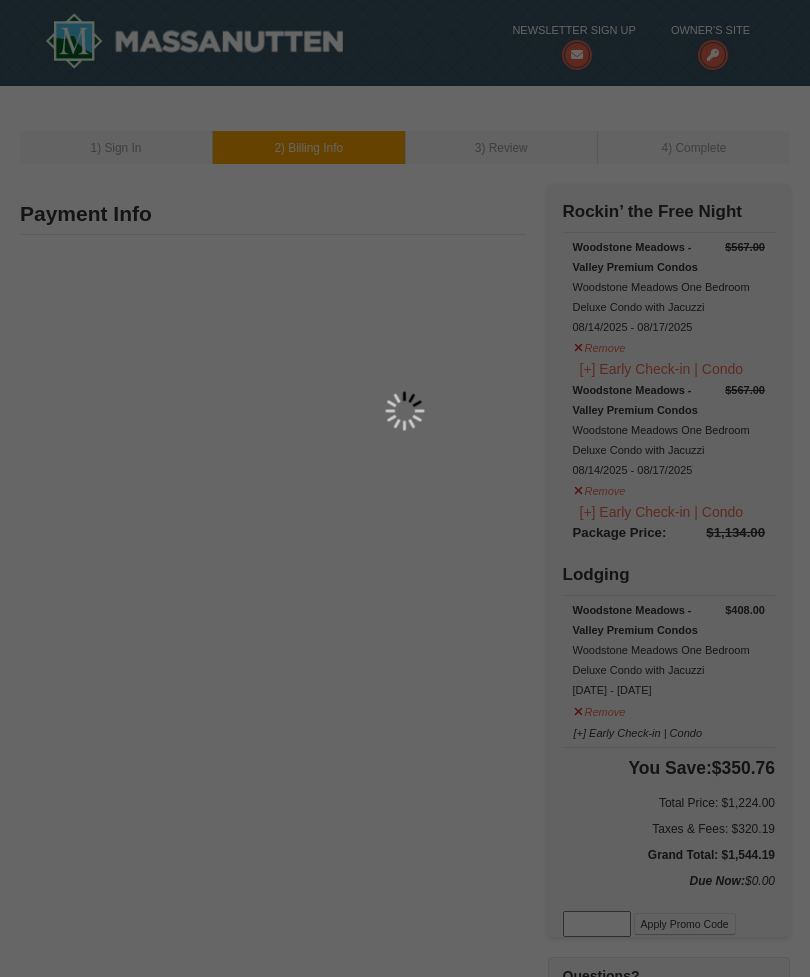 type on "[EMAIL]" 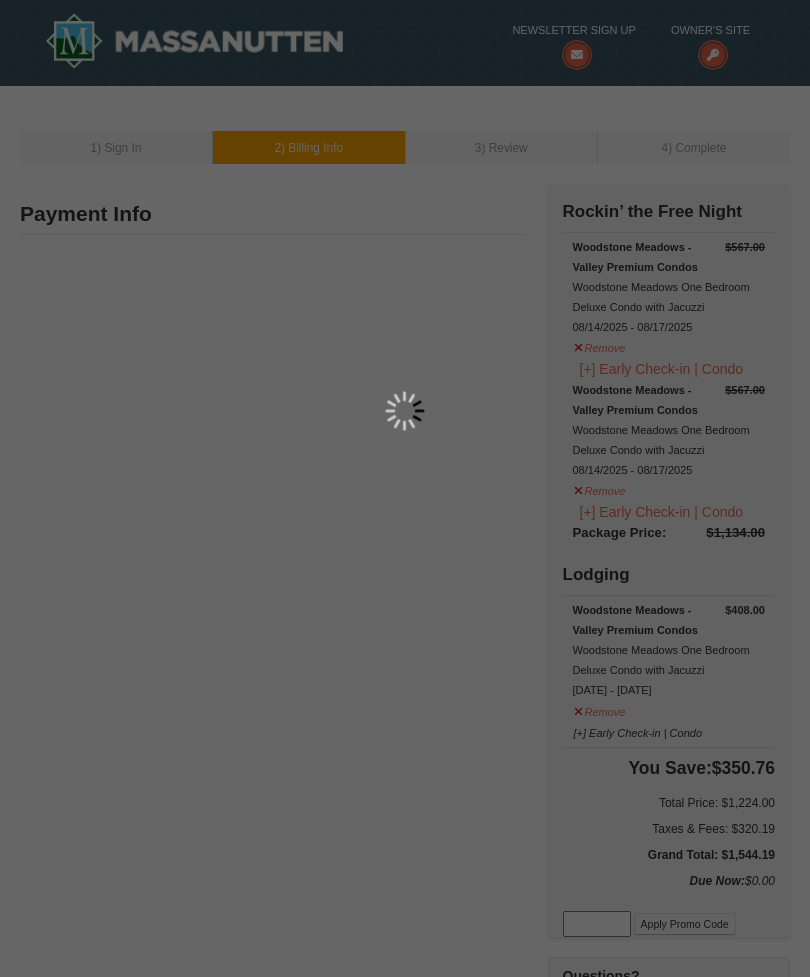 scroll, scrollTop: 0, scrollLeft: 0, axis: both 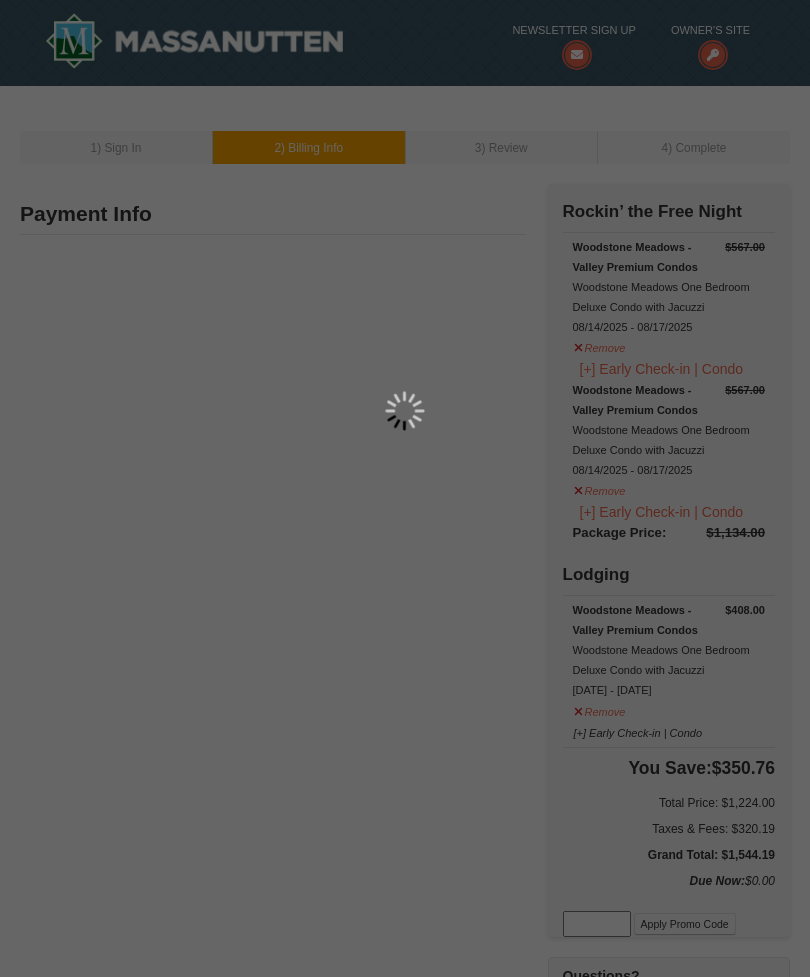 select on "VA" 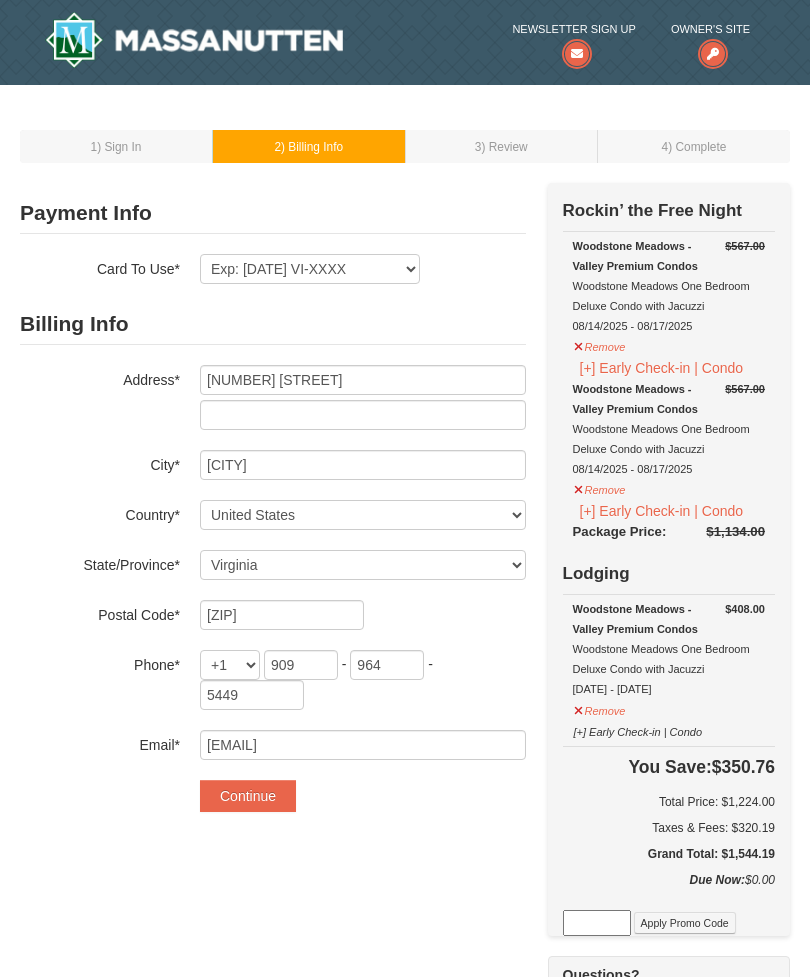 scroll, scrollTop: 0, scrollLeft: 0, axis: both 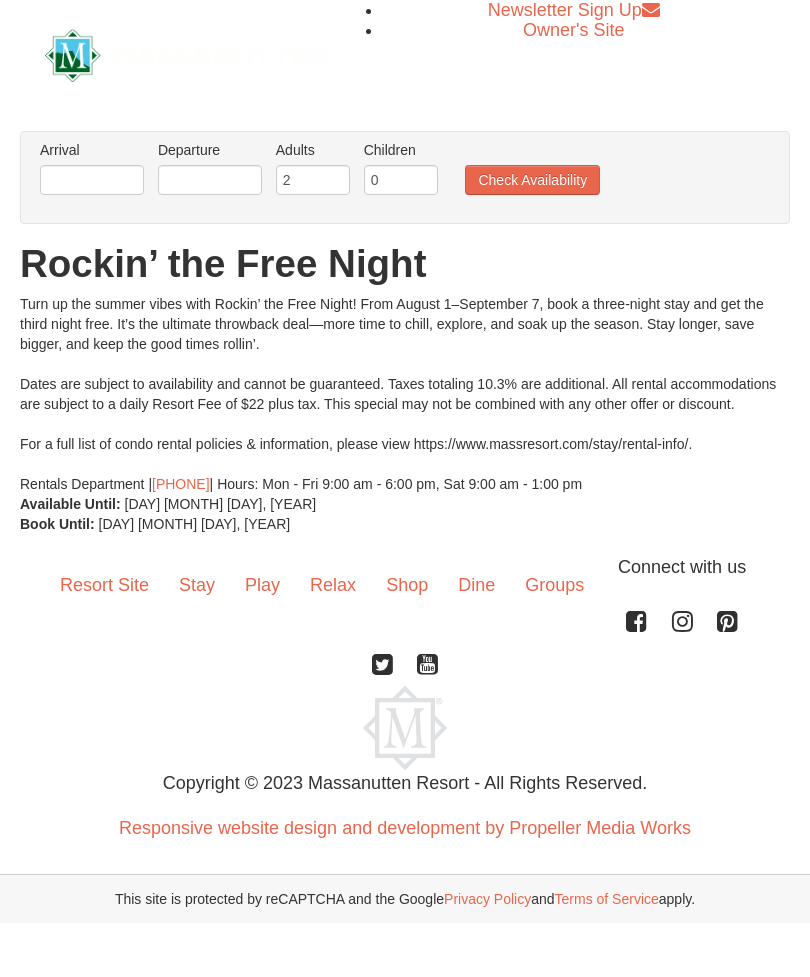 click on "×
From:
To:
Adults:
2
Children:
0
Change
Arrival Please format dates MM/DD/YYYY Please format dates MM/DD/YYYY
Departure Please format dates MM/DD/YYYY Please format dates MM/DD/YYYY
Adults
2 0" at bounding box center [405, 332] 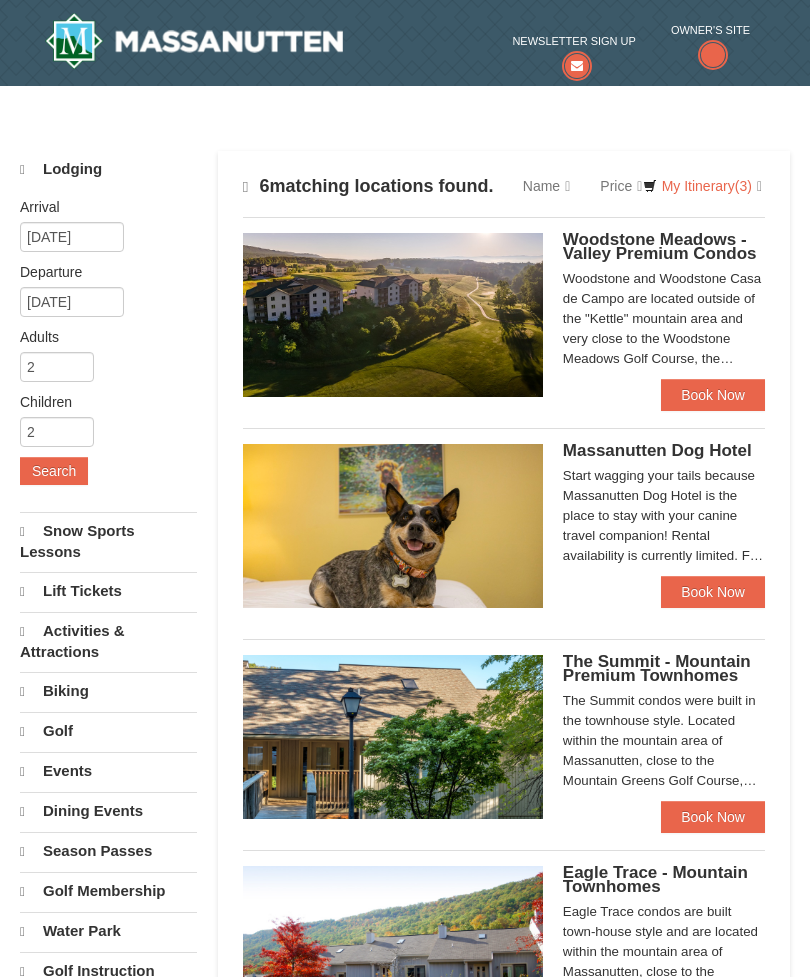 scroll, scrollTop: 0, scrollLeft: 0, axis: both 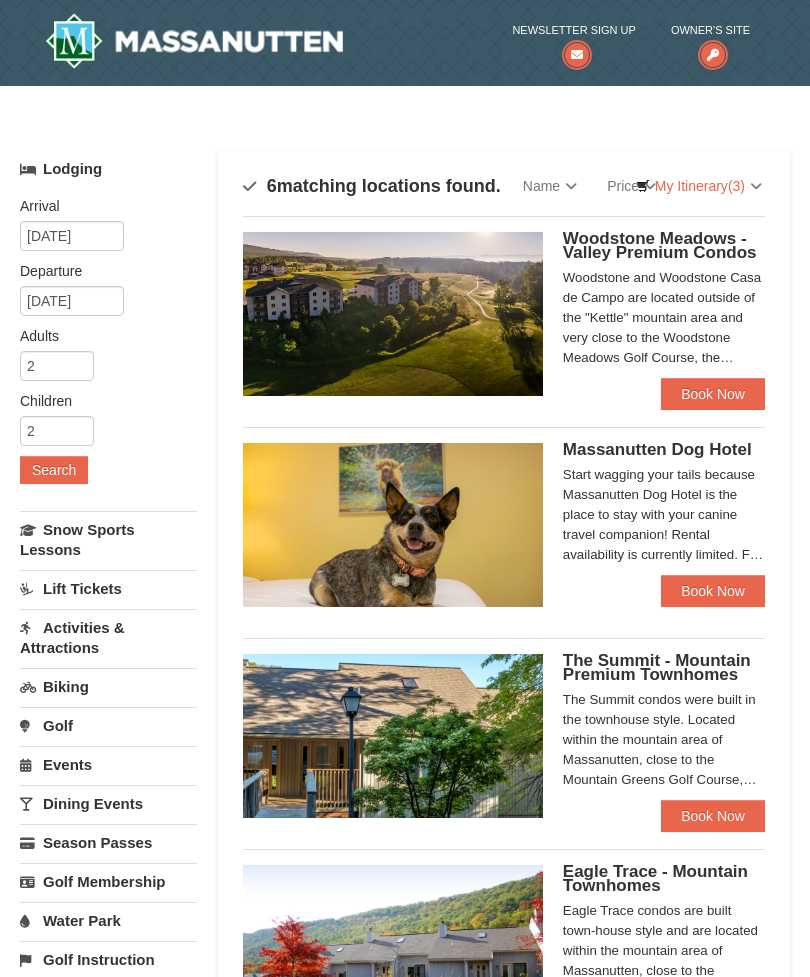 click on "Book Now" at bounding box center (713, 394) 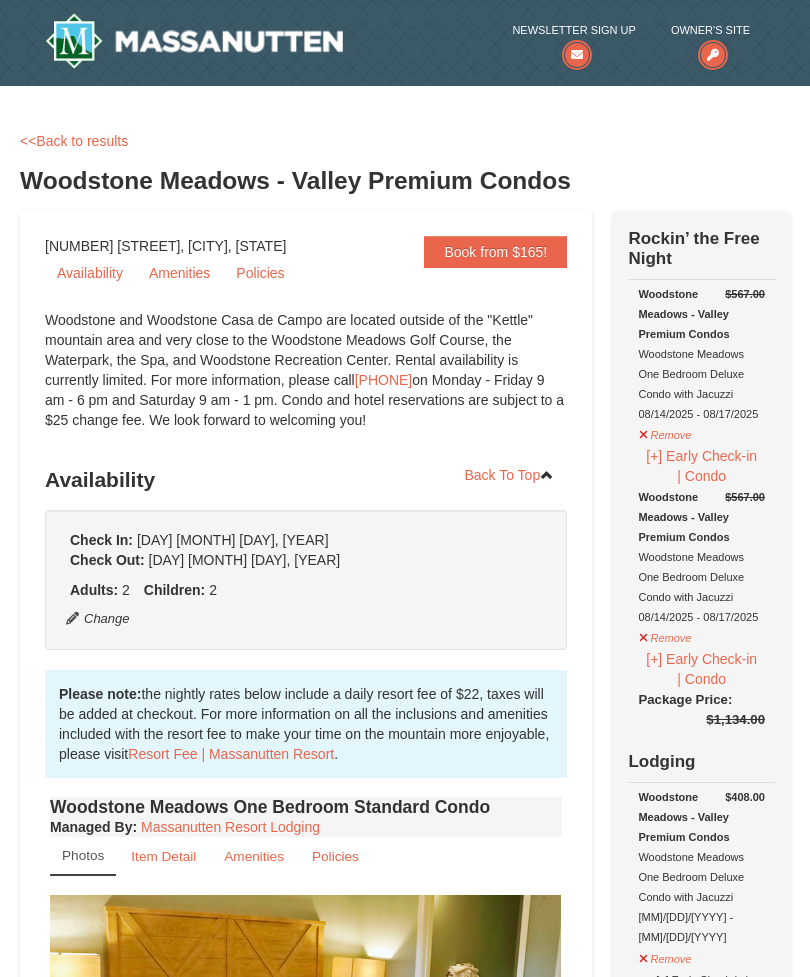 scroll, scrollTop: 0, scrollLeft: 0, axis: both 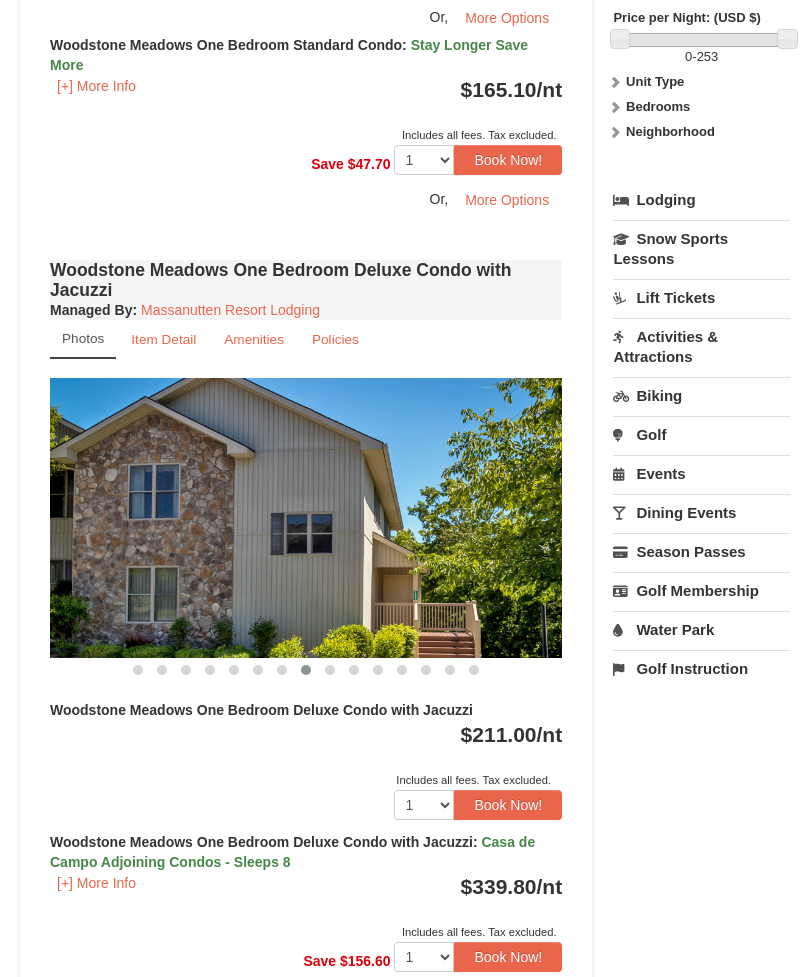 click on "Book Now!" at bounding box center (508, 806) 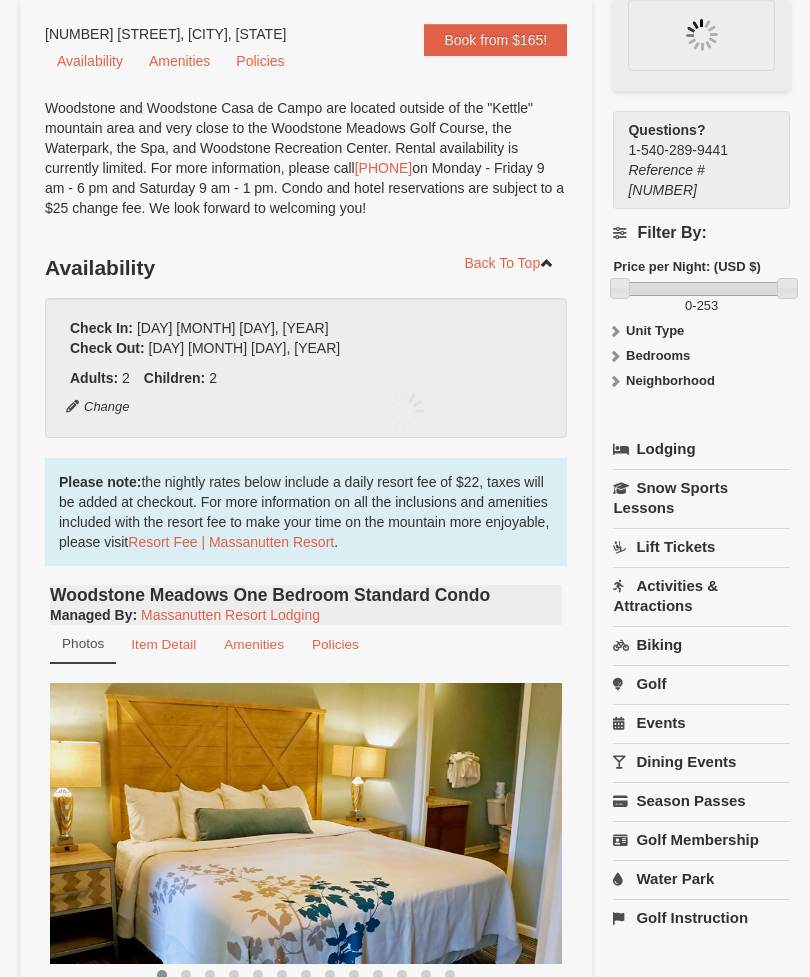 scroll, scrollTop: 211, scrollLeft: 0, axis: vertical 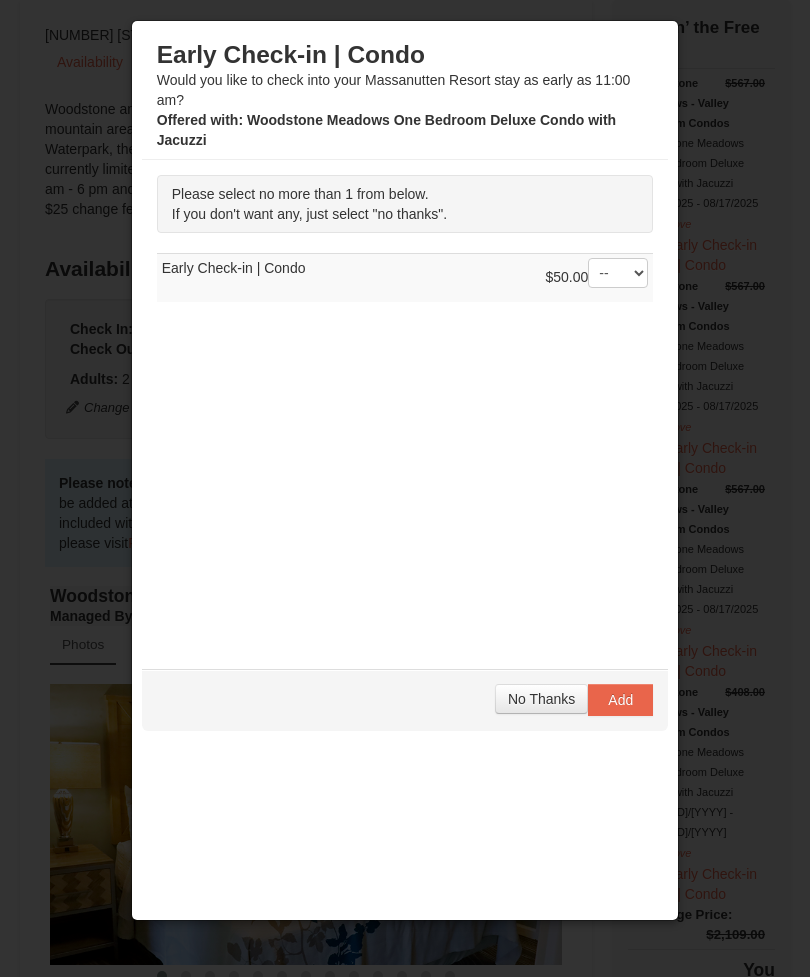 click on "No Thanks" at bounding box center [541, 699] 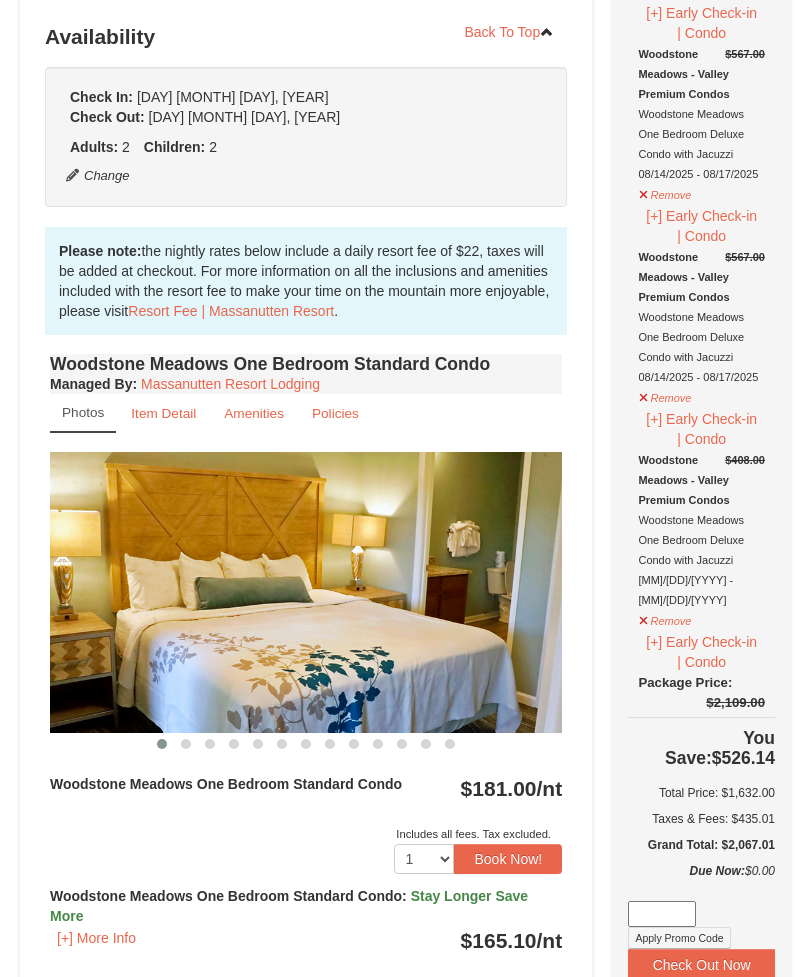 scroll, scrollTop: 443, scrollLeft: 0, axis: vertical 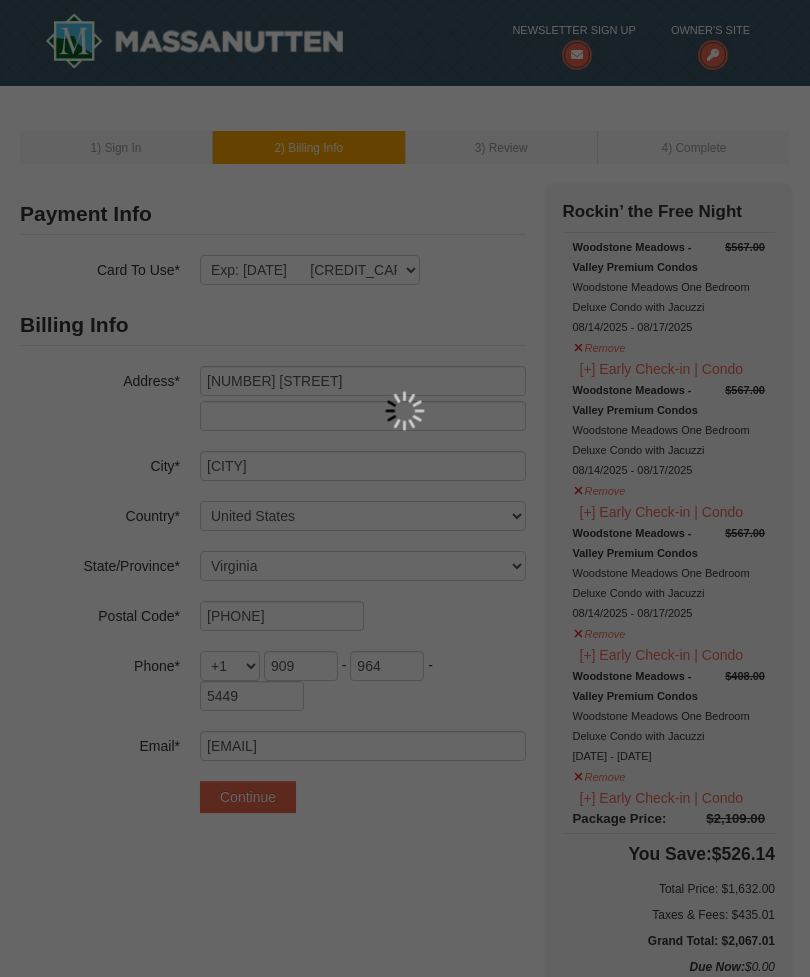 select on "VA" 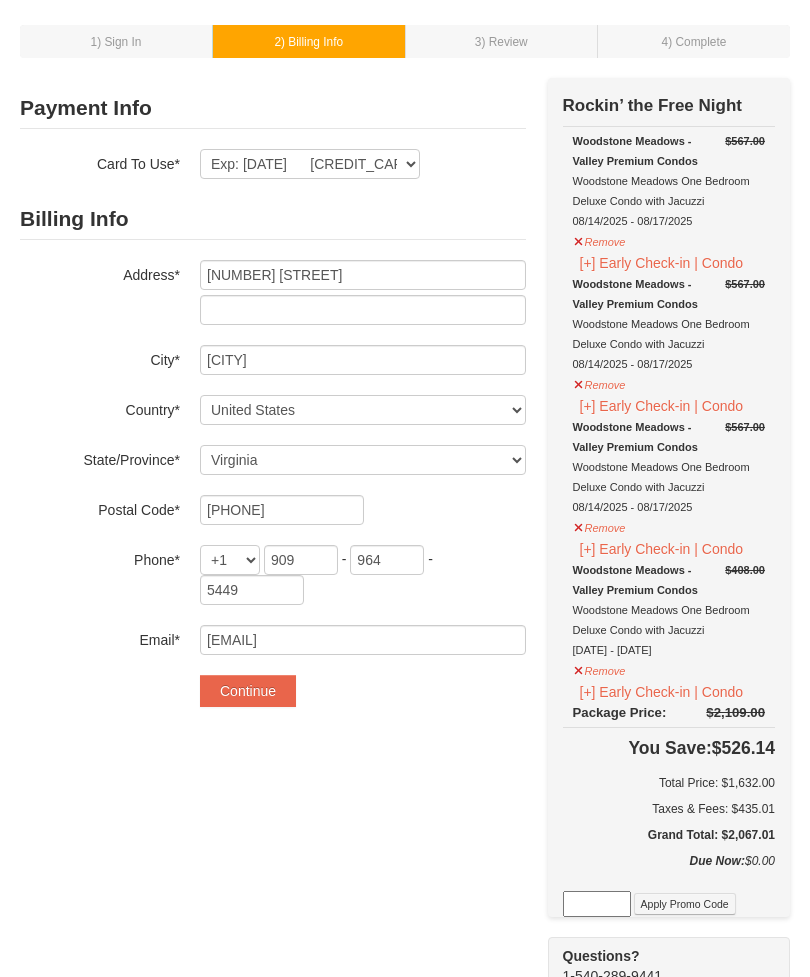 scroll, scrollTop: 0, scrollLeft: 0, axis: both 